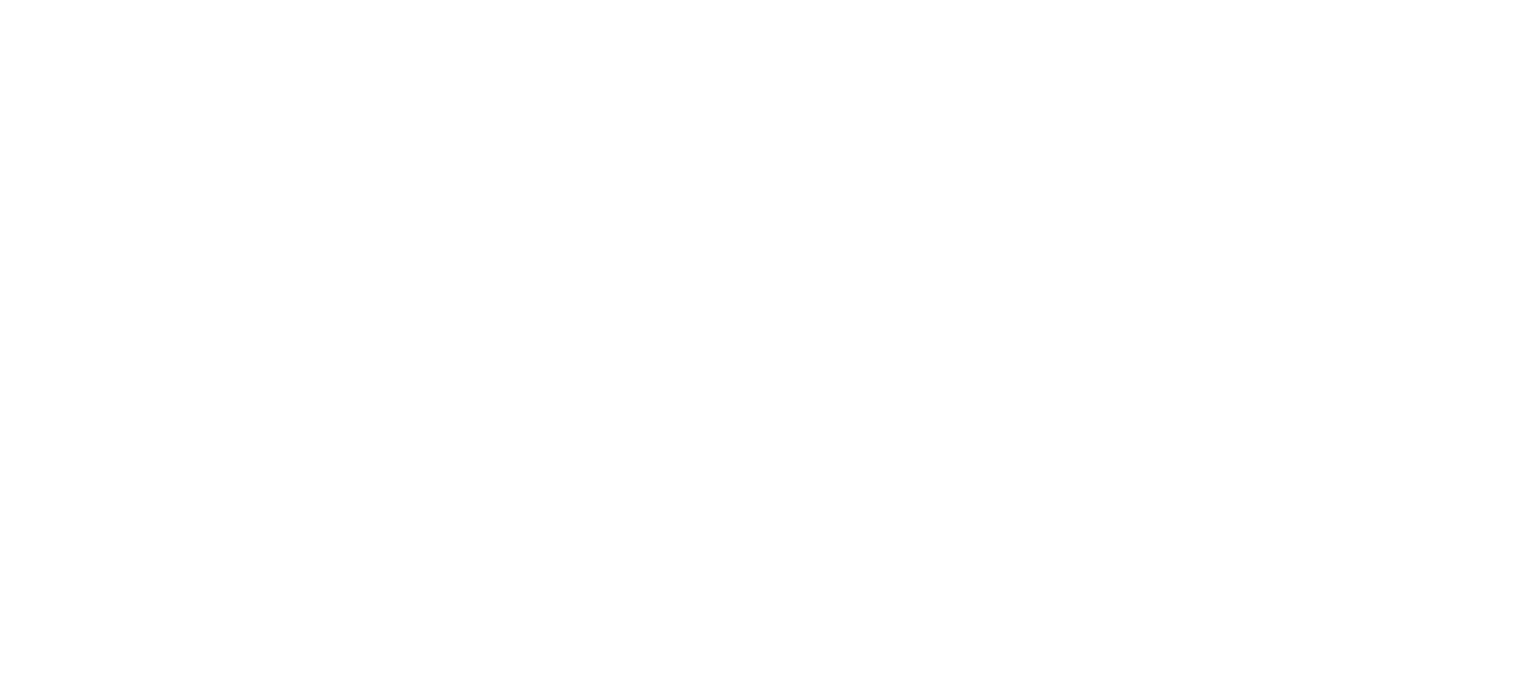 scroll, scrollTop: 0, scrollLeft: 0, axis: both 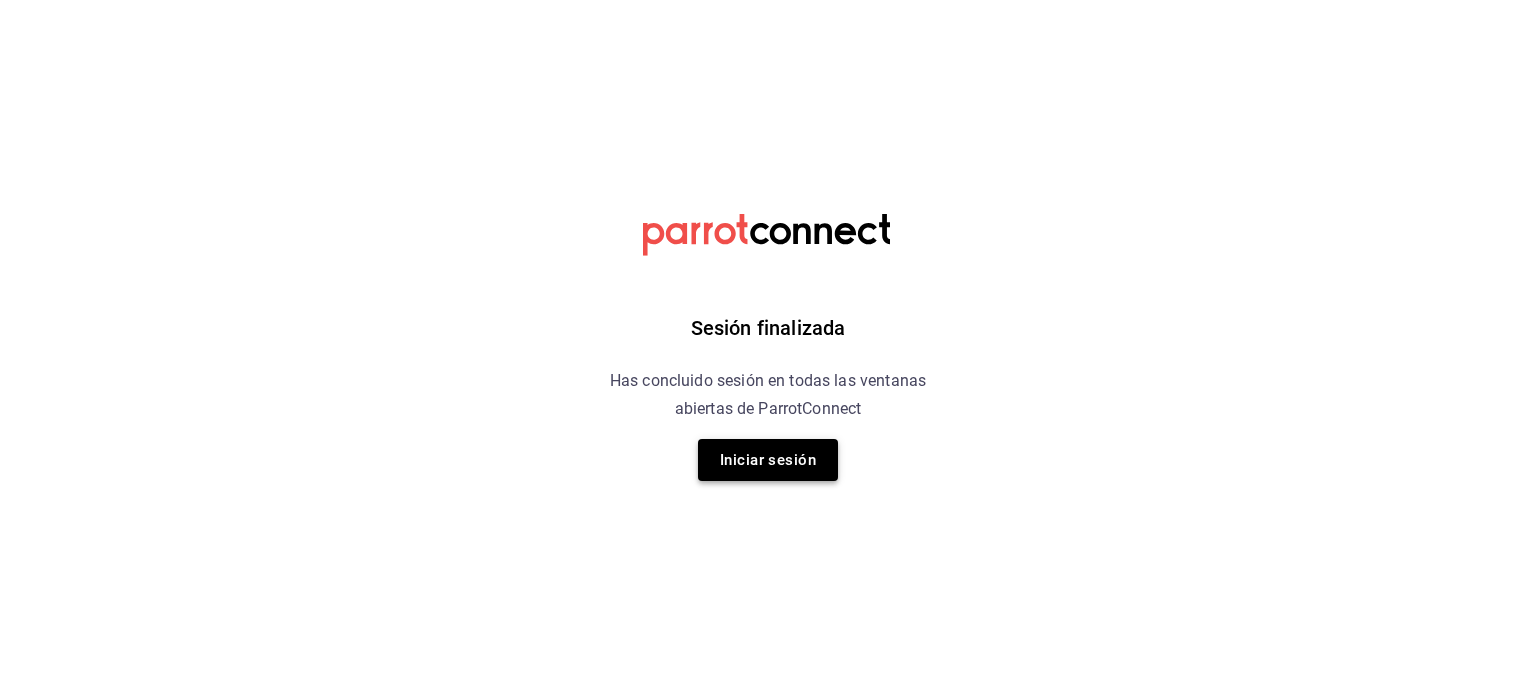 click on "Iniciar sesión" at bounding box center [768, 460] 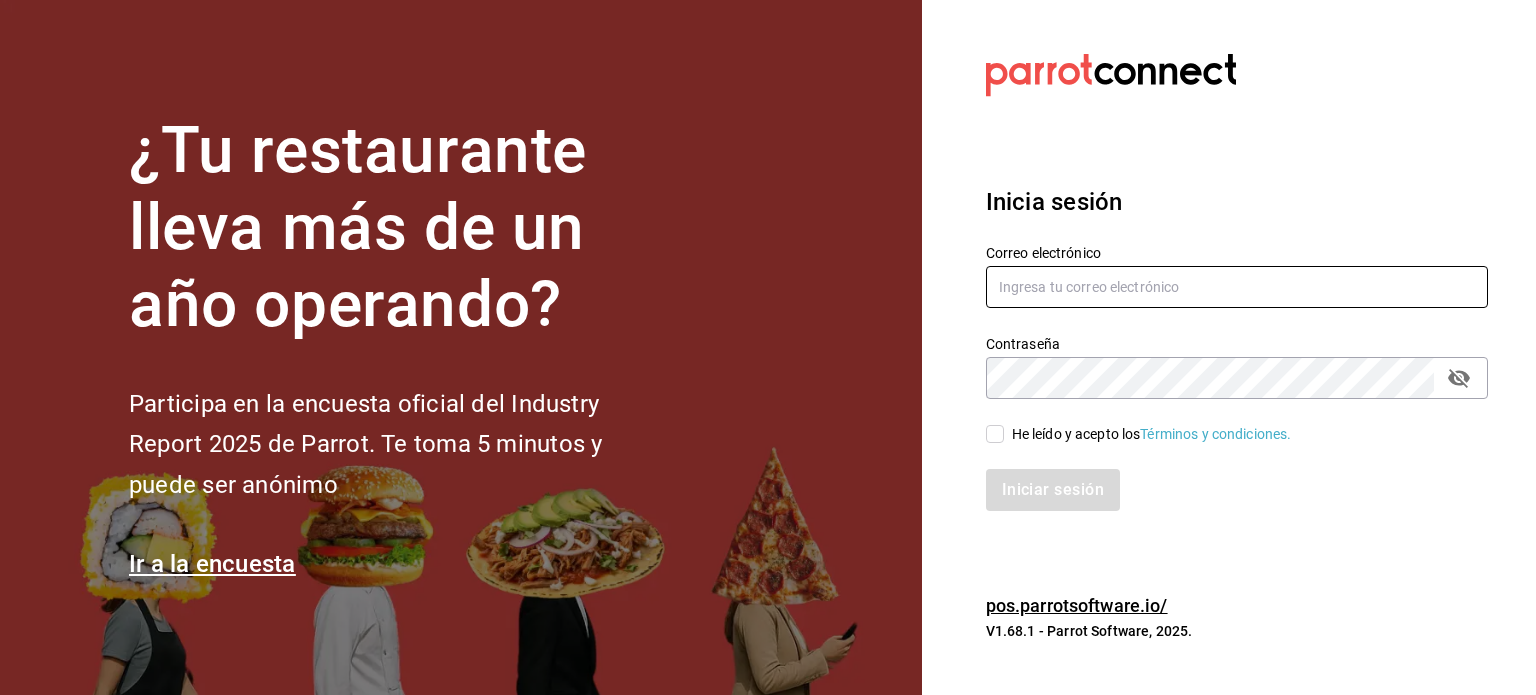 type on "[USERNAME]@[DOMAIN].com" 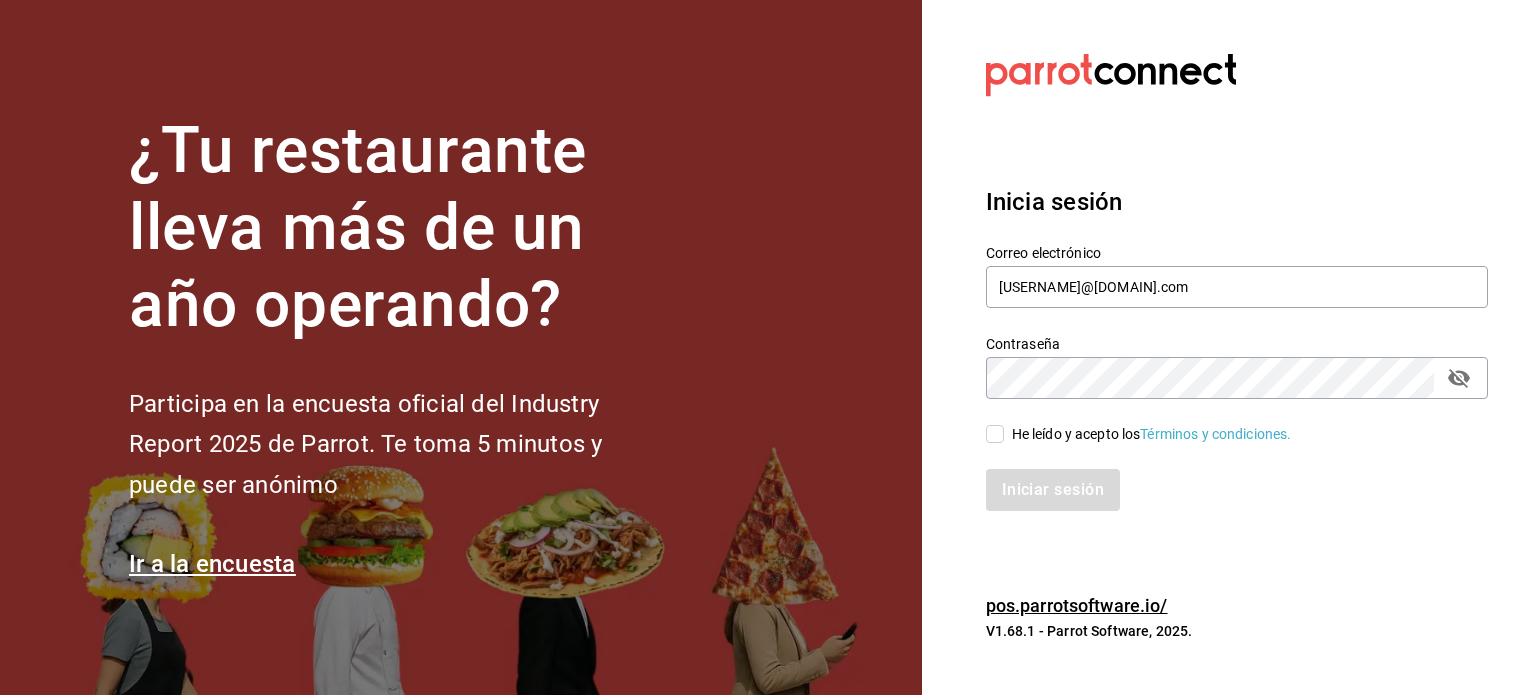 click on "He leído y acepto los  Términos y condiciones." at bounding box center [995, 434] 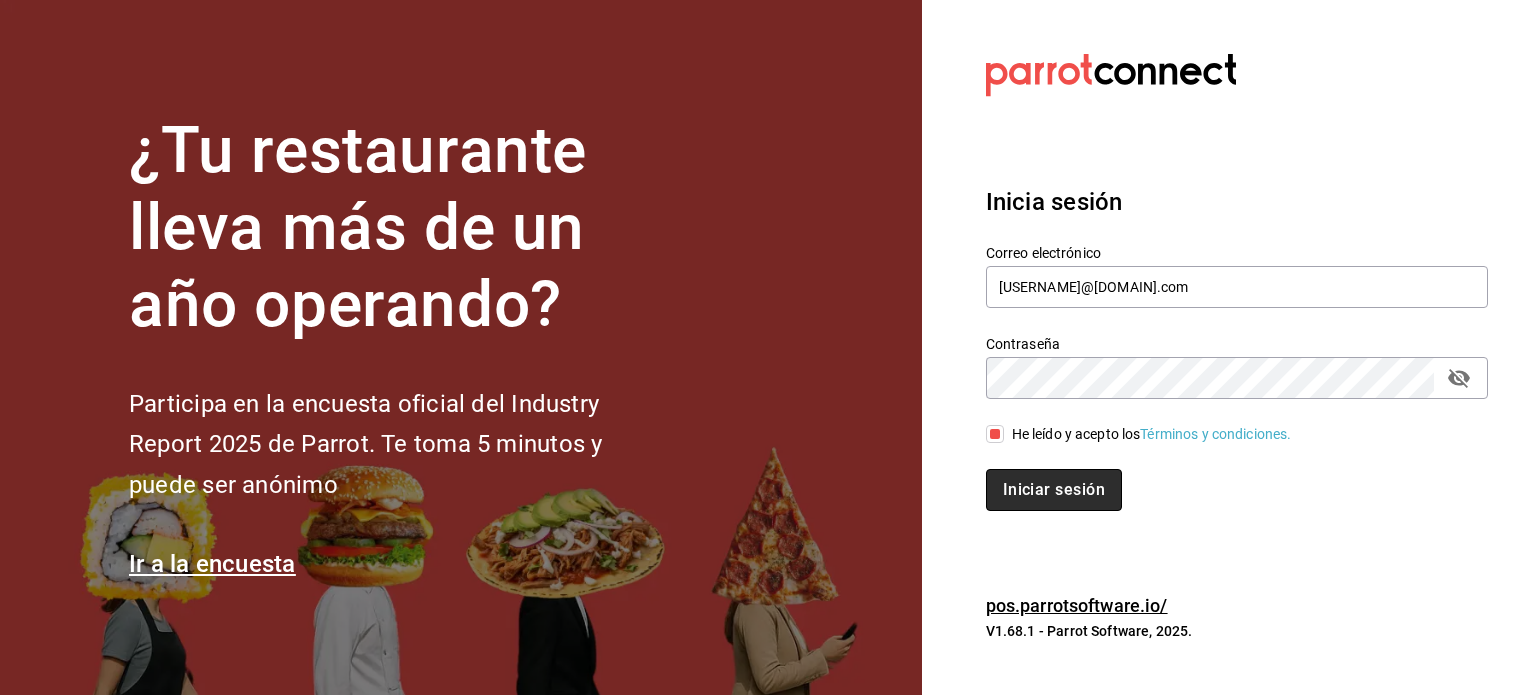 click on "Iniciar sesión" at bounding box center (1054, 490) 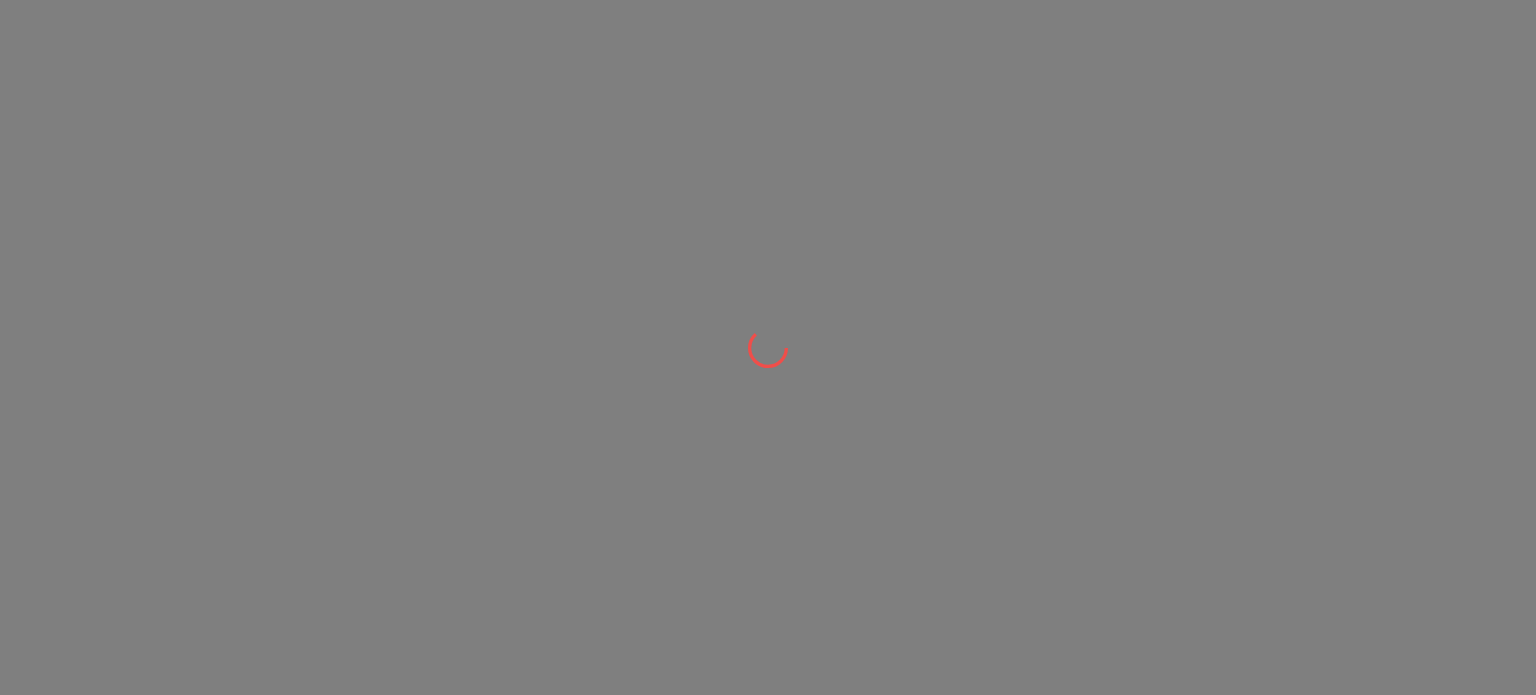 scroll, scrollTop: 0, scrollLeft: 0, axis: both 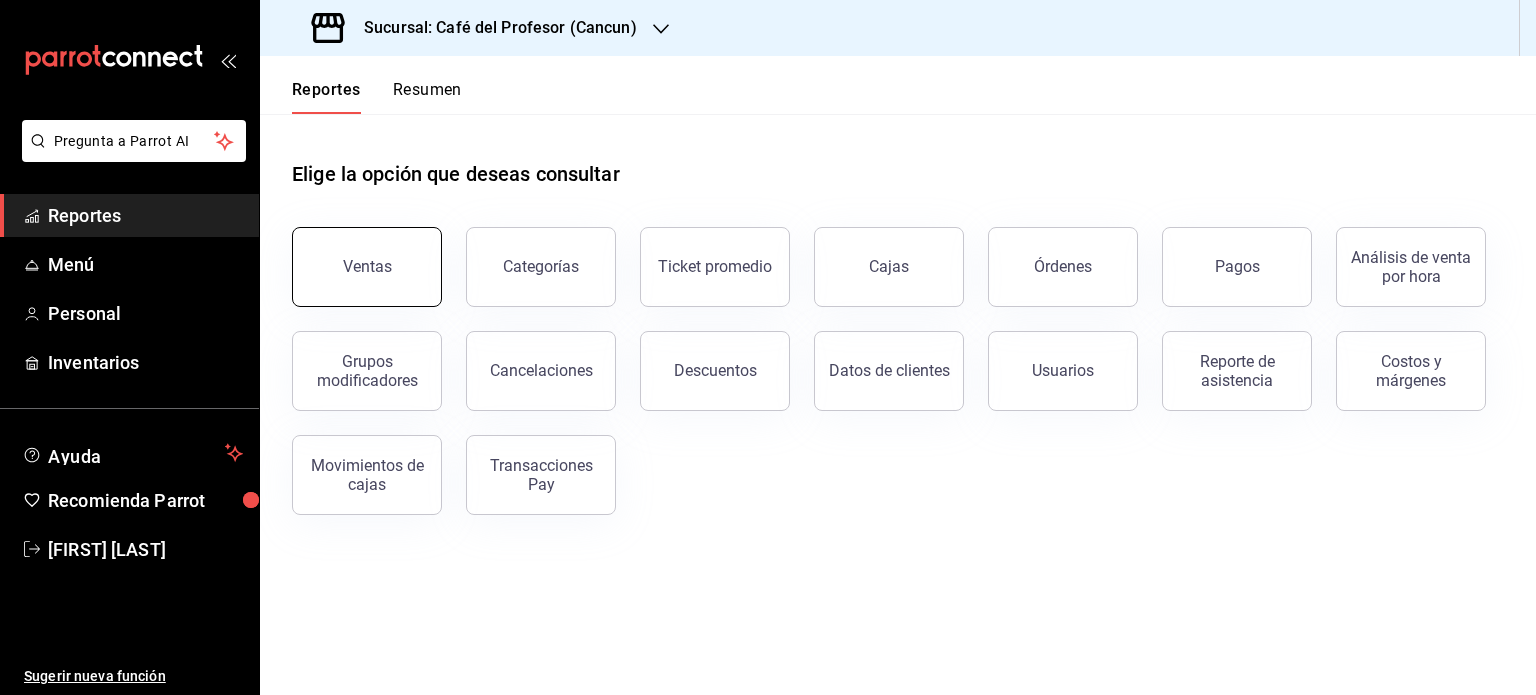 click on "Ventas" at bounding box center (367, 267) 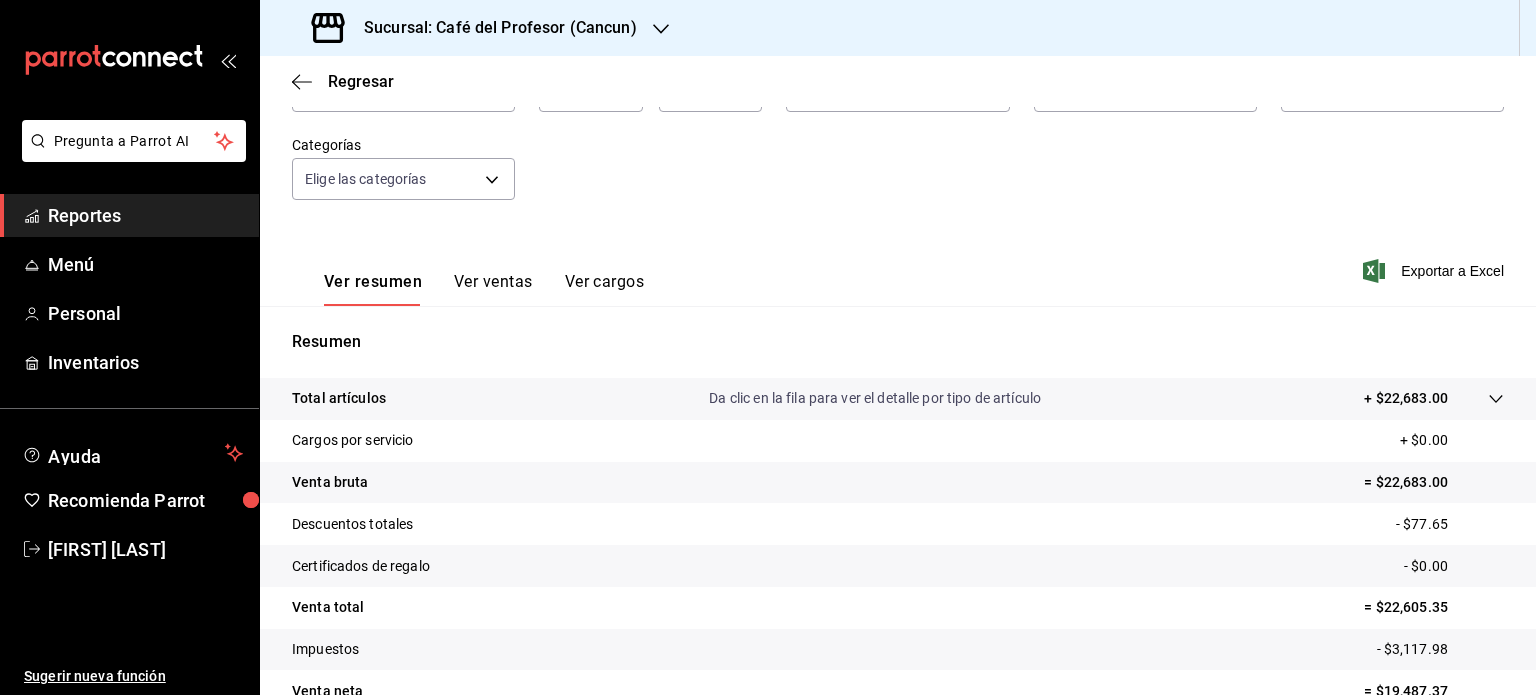 scroll, scrollTop: 160, scrollLeft: 0, axis: vertical 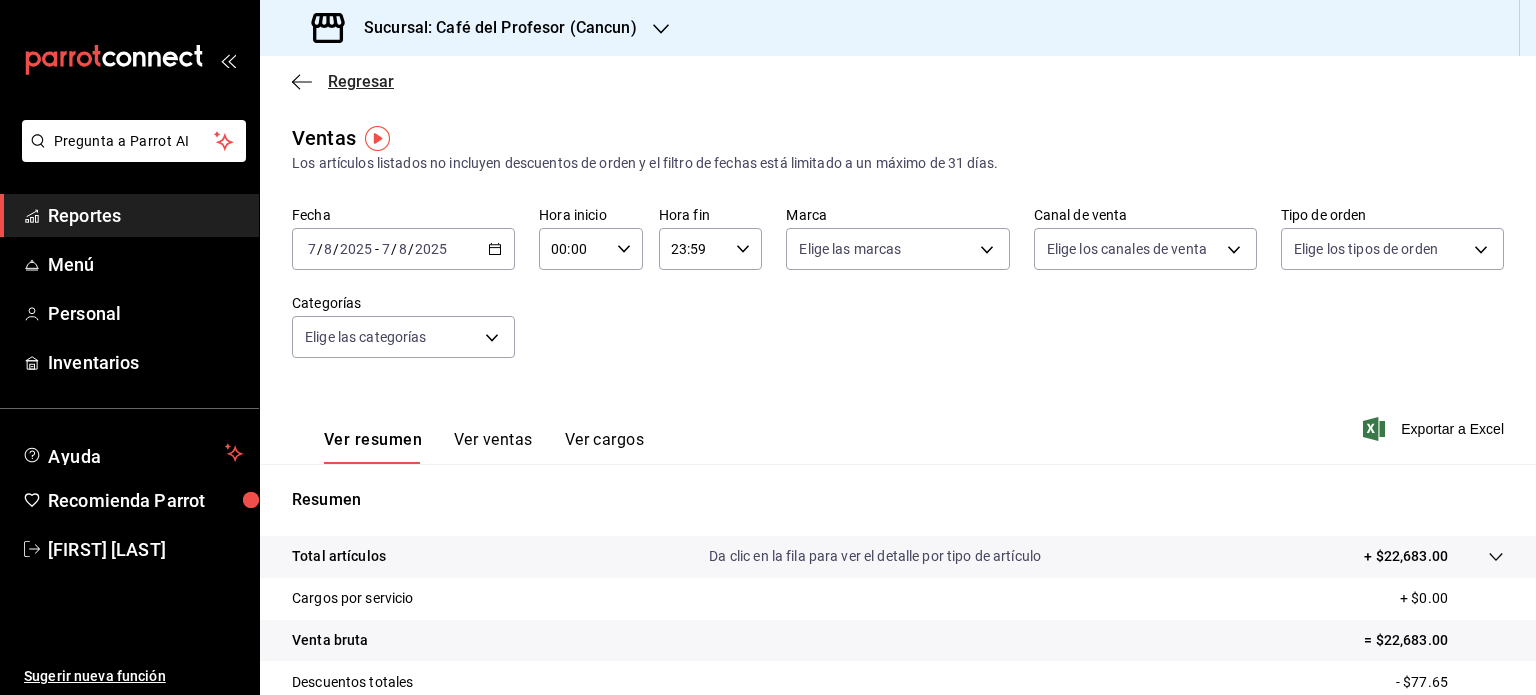 click 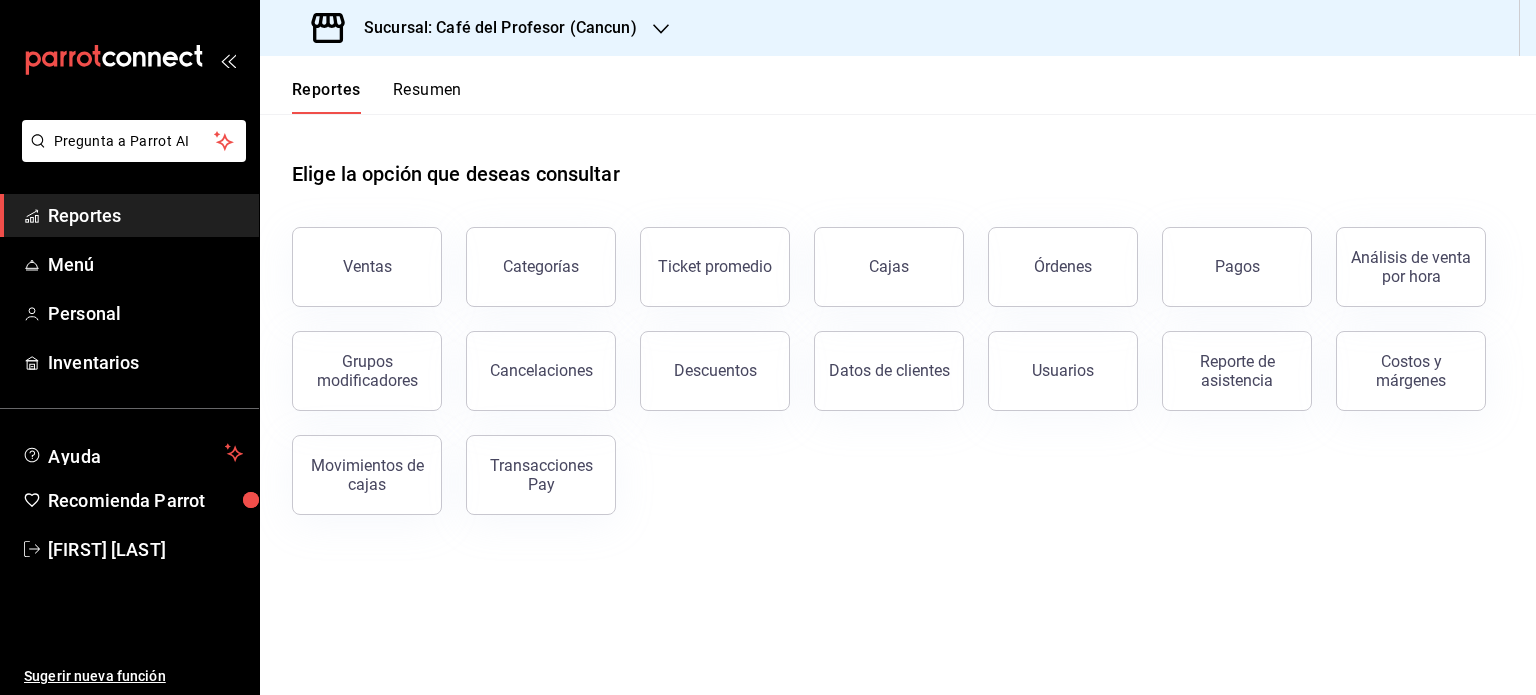 click on "Resumen" at bounding box center (427, 97) 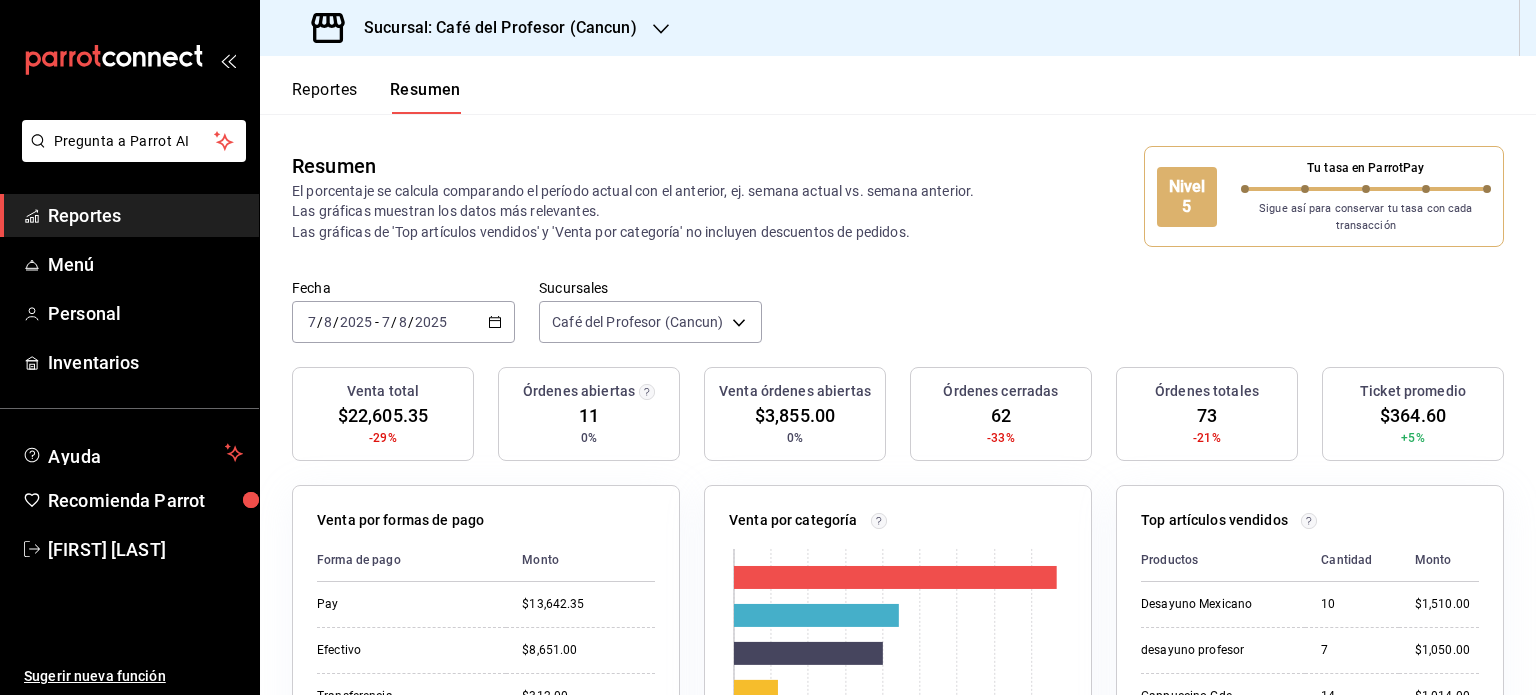 click 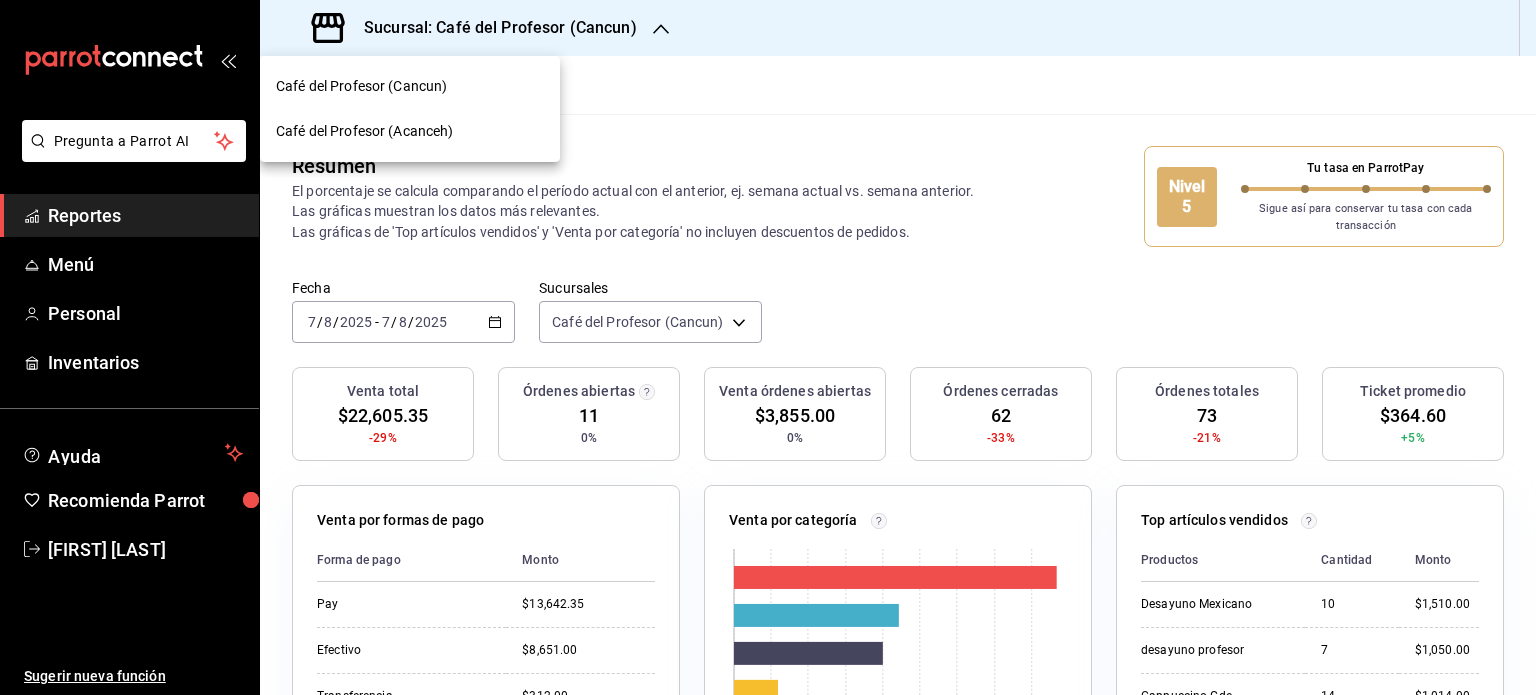 click on "Café del Profesor (Acanceh)" at bounding box center (410, 131) 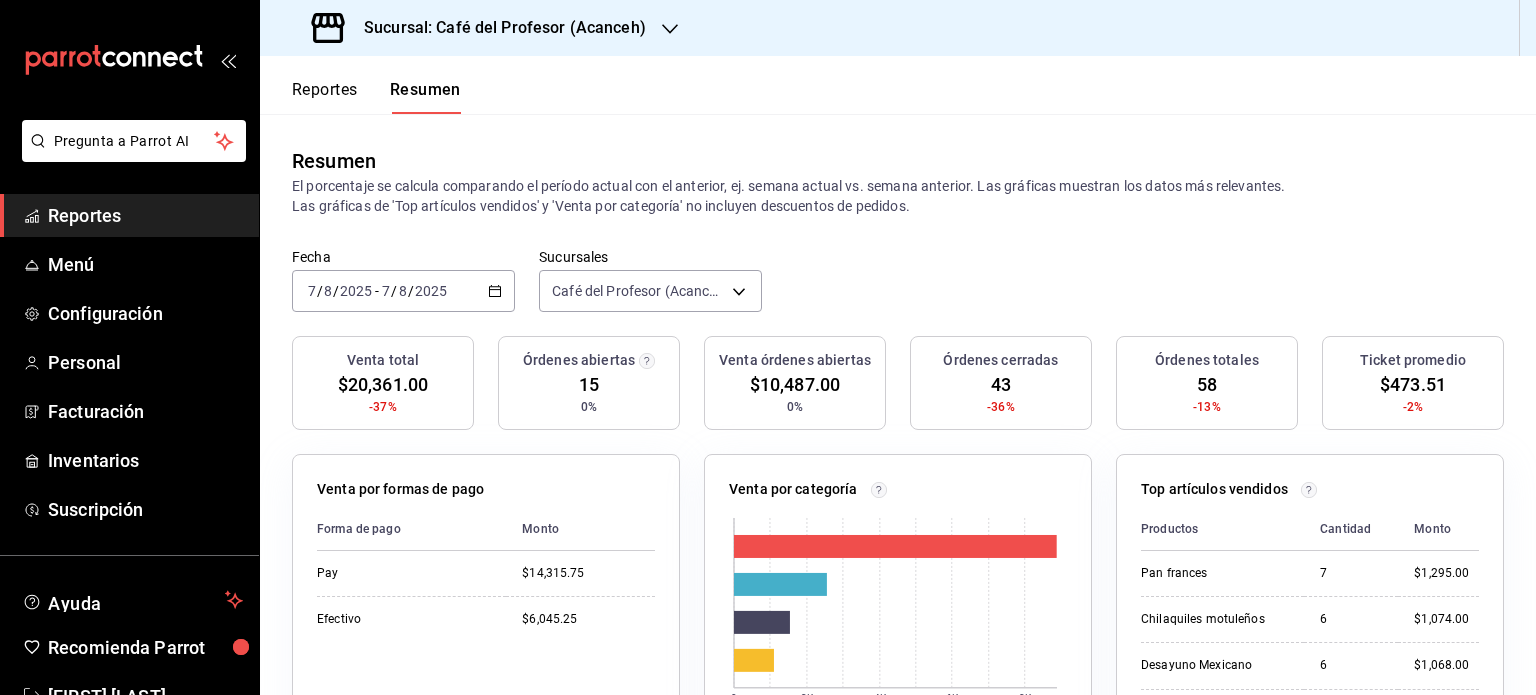 click on "Reportes" at bounding box center [325, 97] 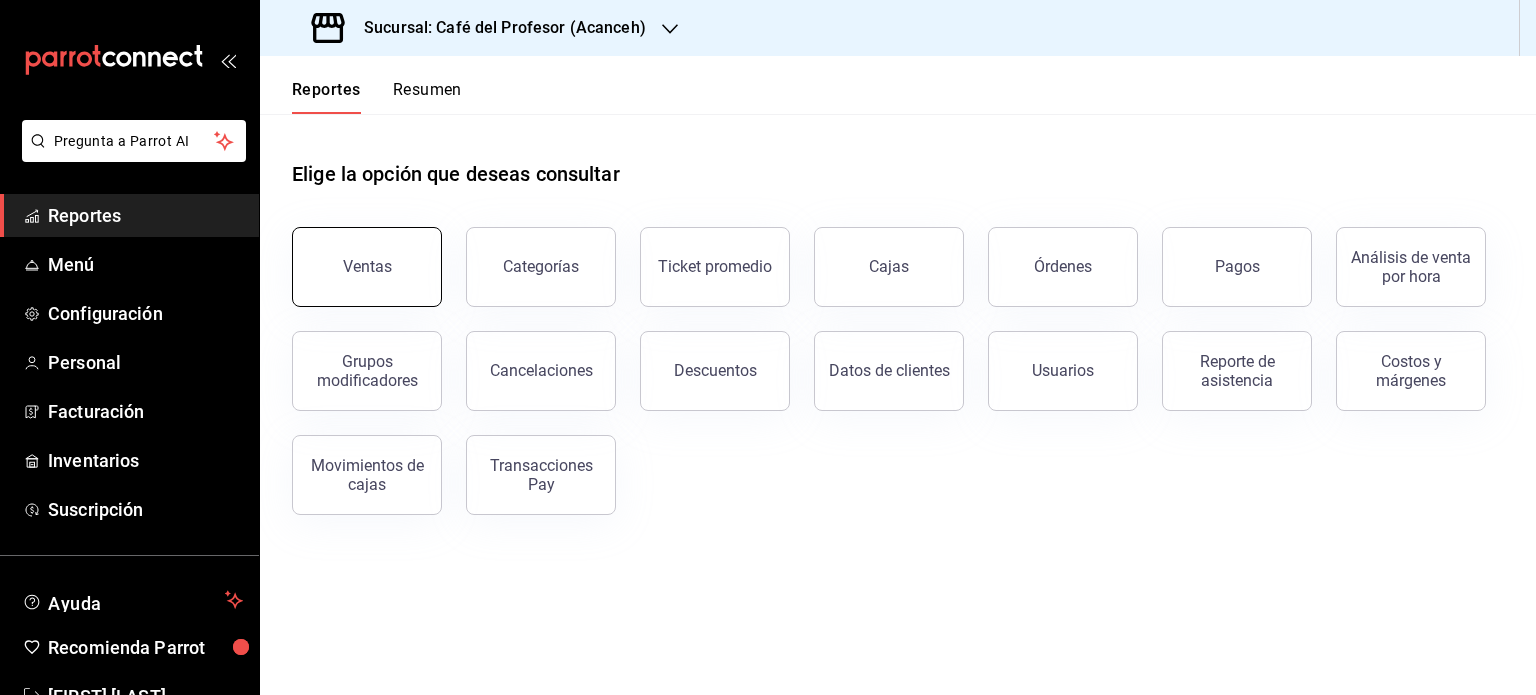 click on "Ventas" at bounding box center (367, 267) 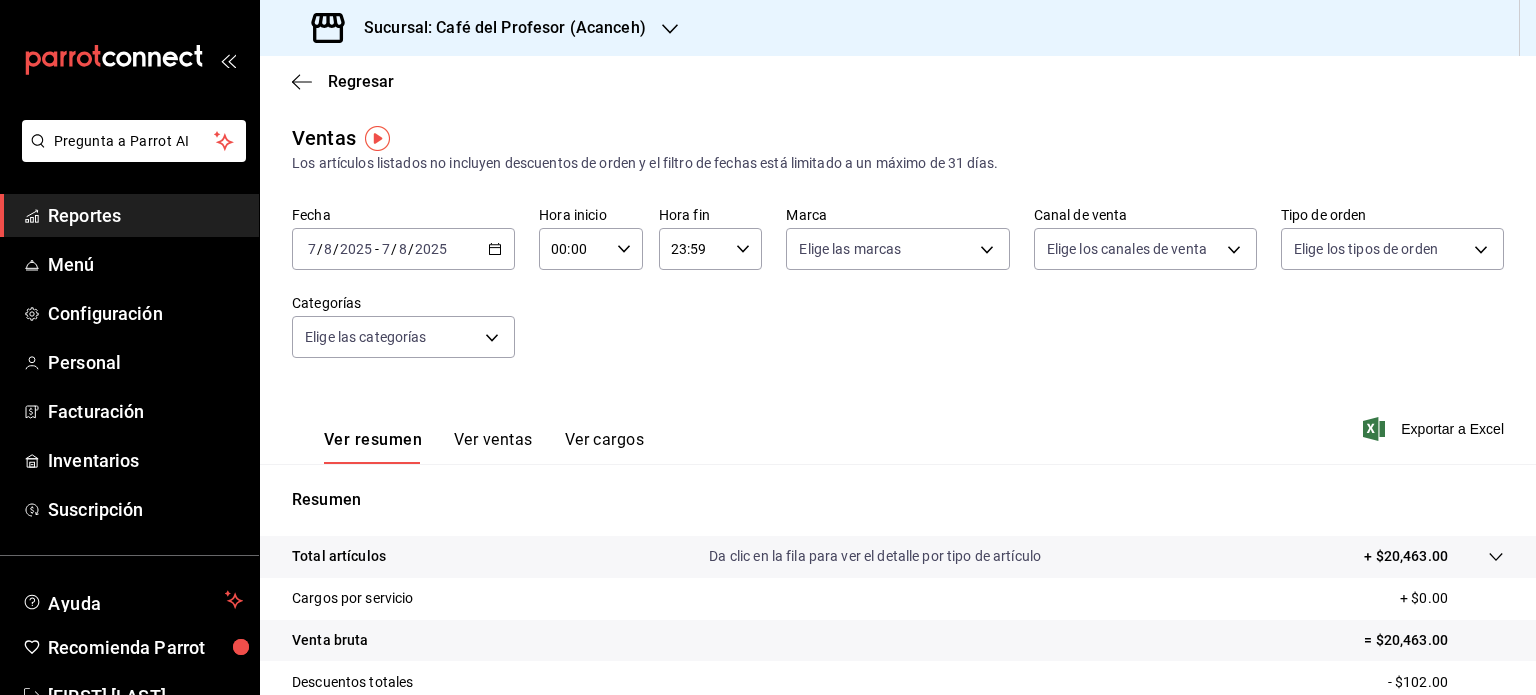 click 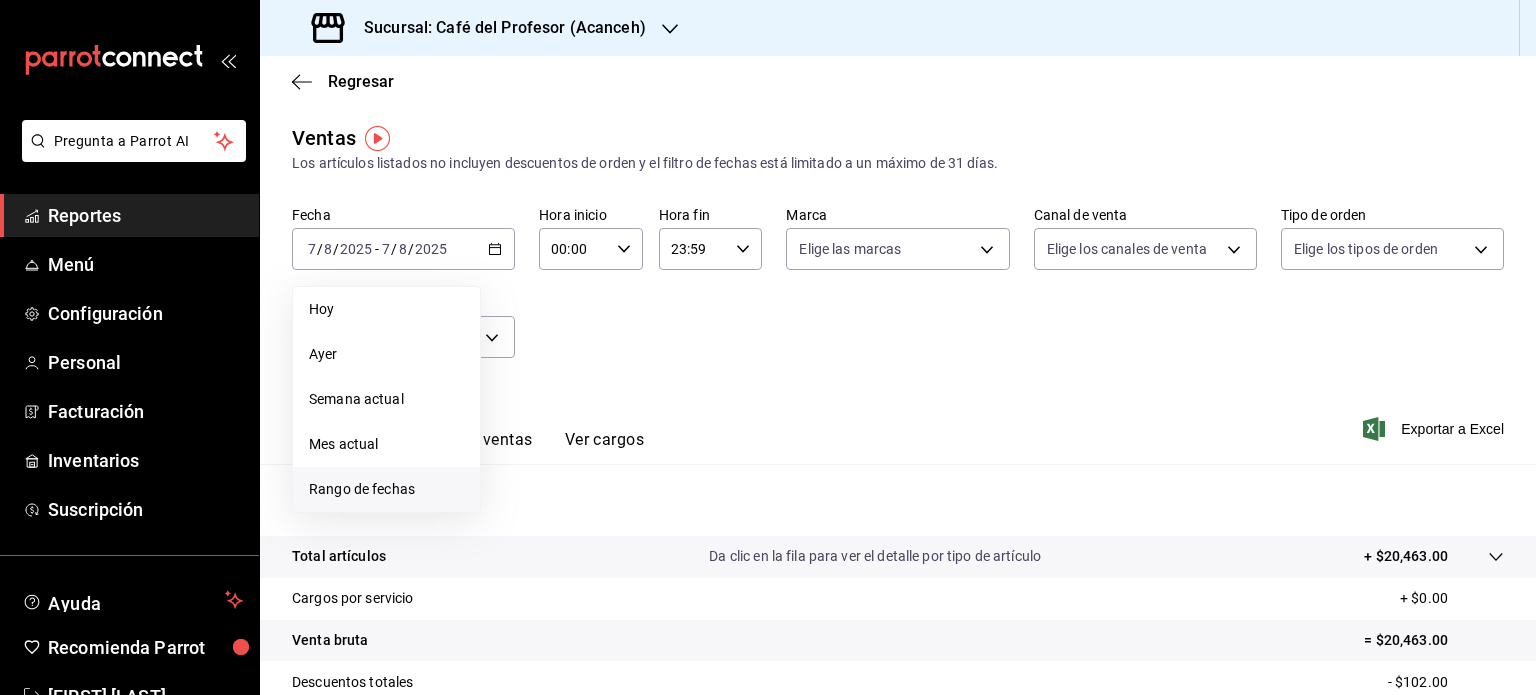 click on "Rango de fechas" at bounding box center [386, 489] 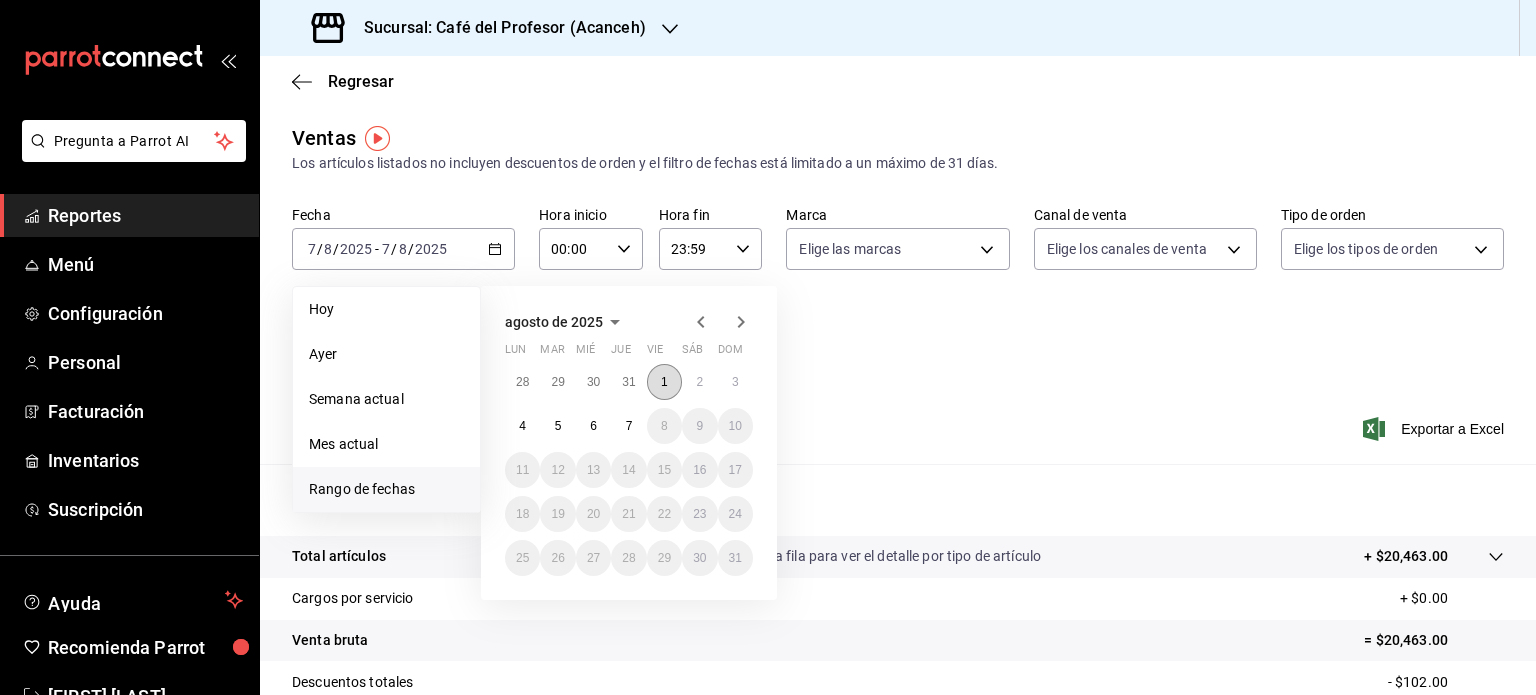 click on "1" at bounding box center (664, 382) 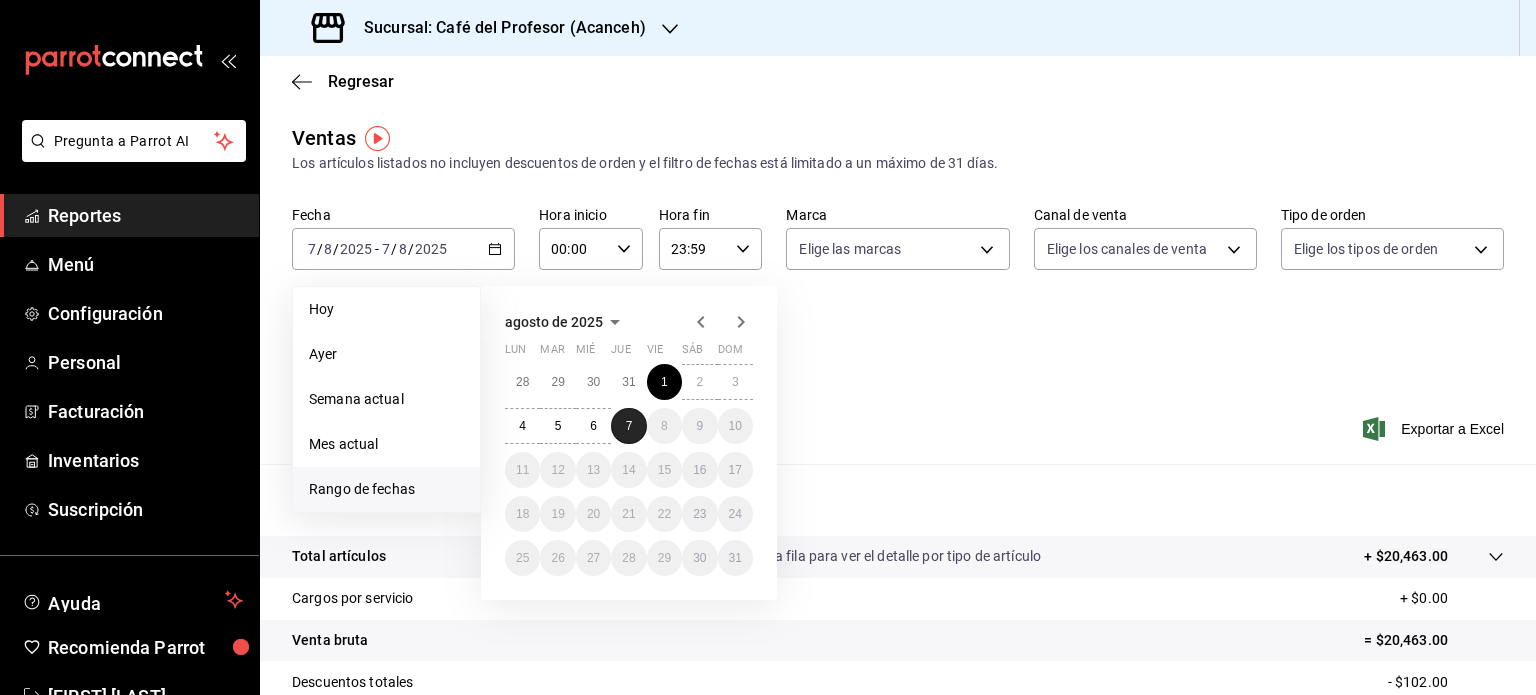 click on "7" at bounding box center [628, 426] 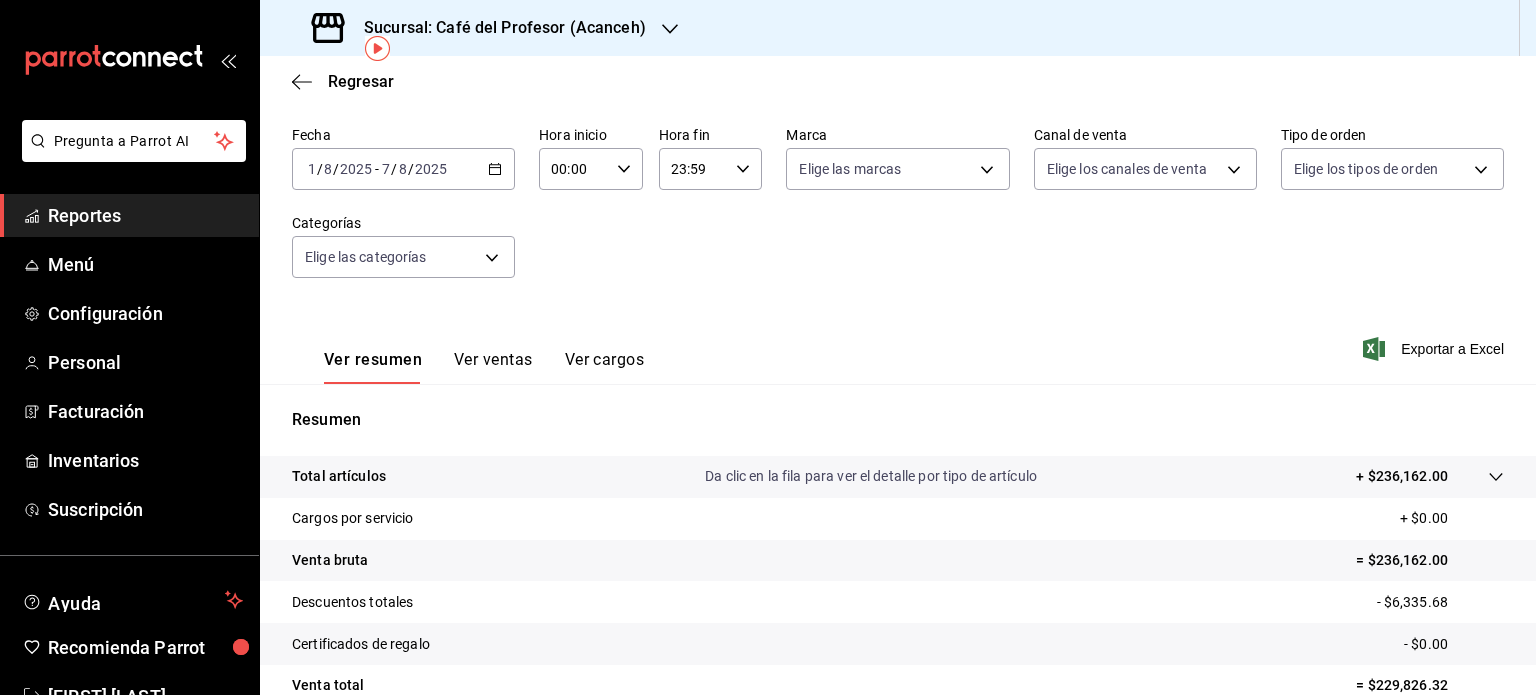 scroll, scrollTop: 120, scrollLeft: 0, axis: vertical 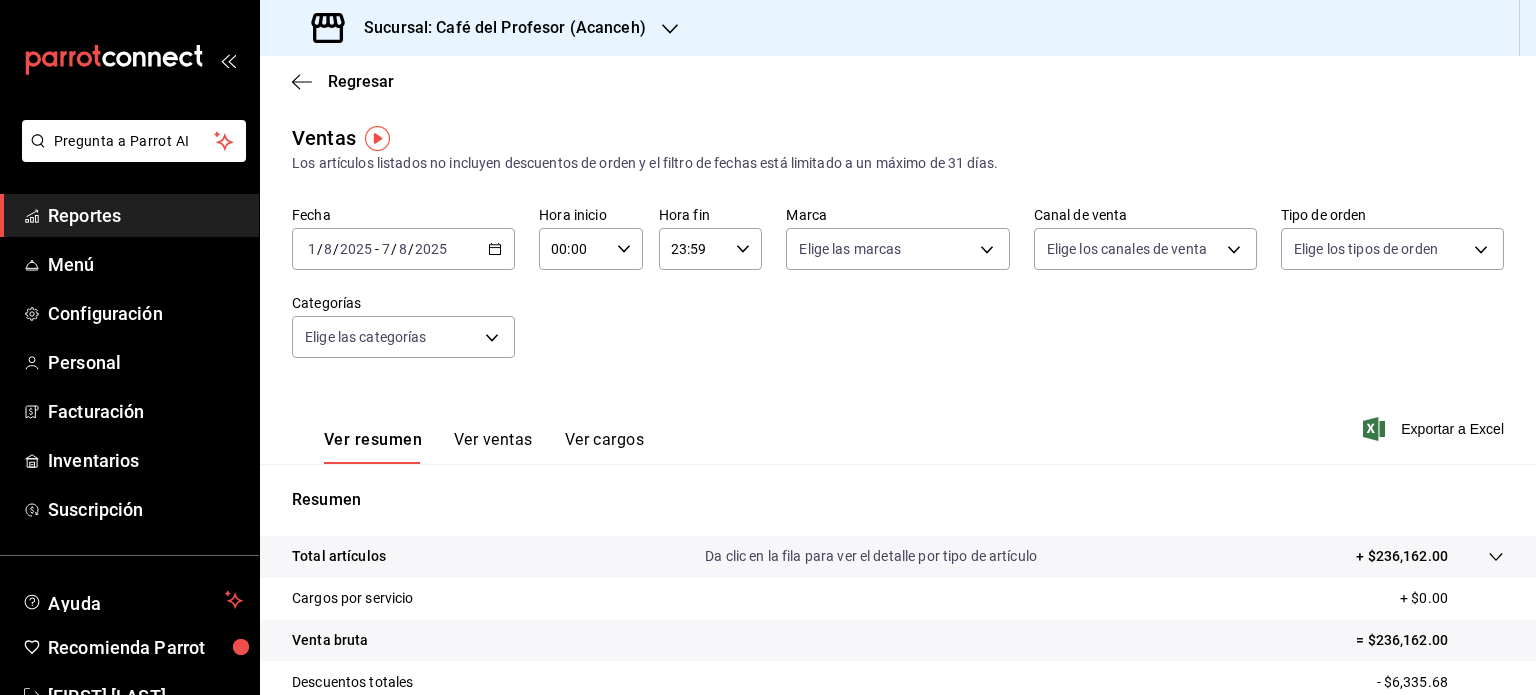 click 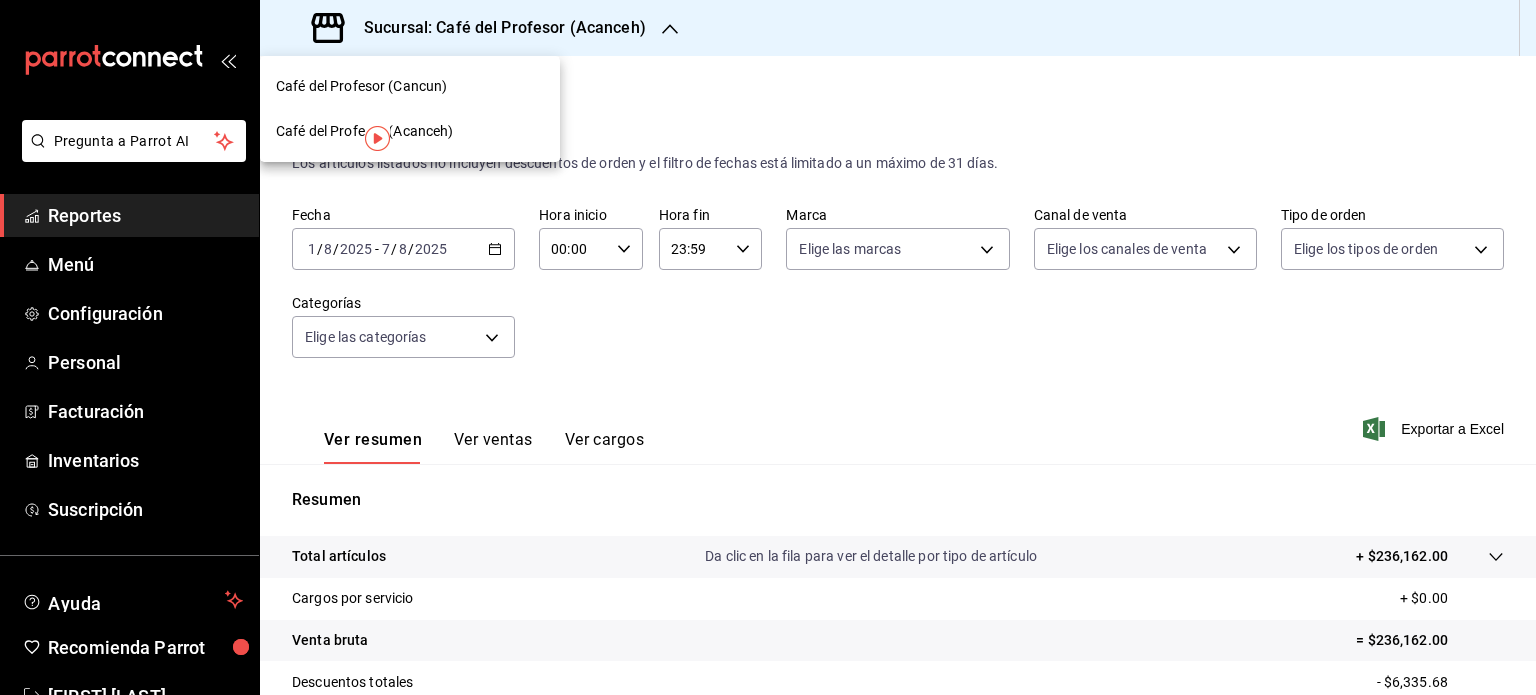 click on "Café del Profesor (Cancun)" at bounding box center (410, 86) 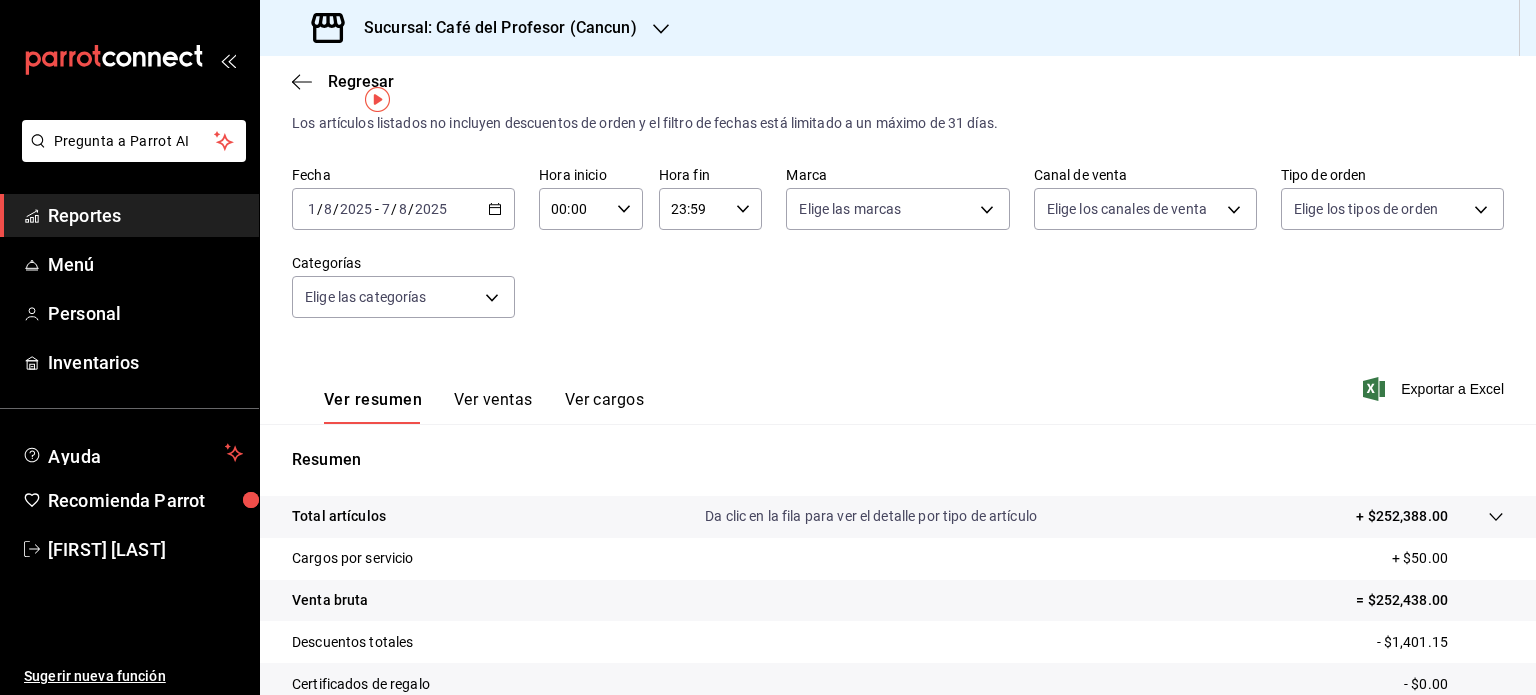 scroll, scrollTop: 0, scrollLeft: 0, axis: both 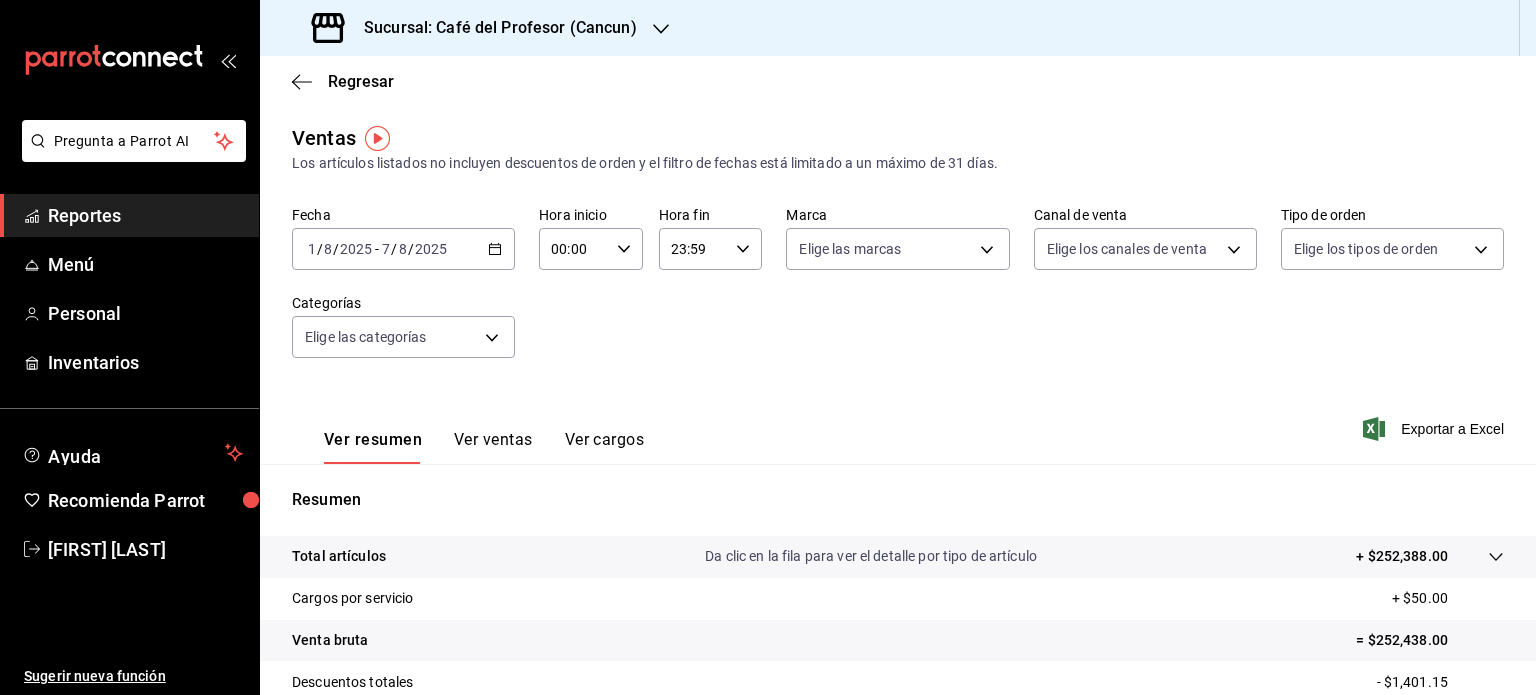 click 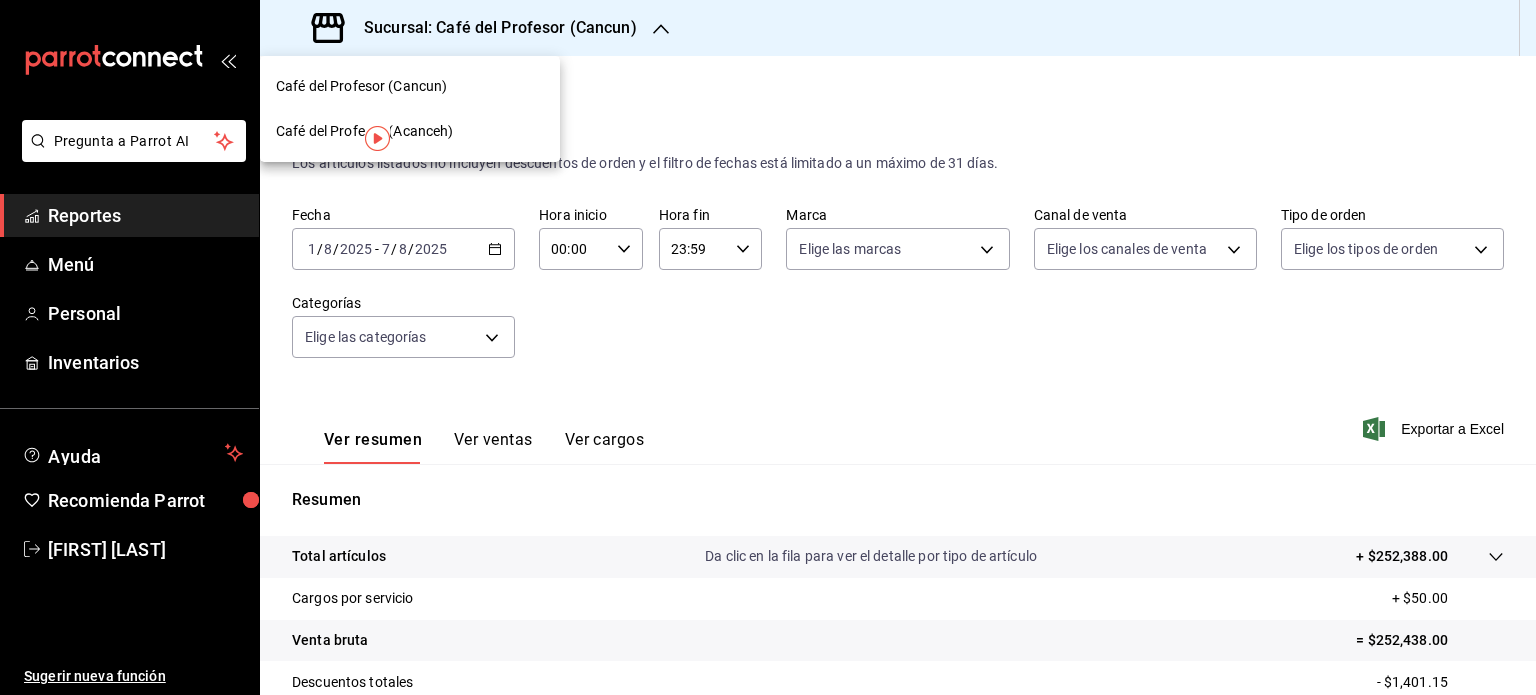 click on "Café del Profesor (Acanceh)" at bounding box center [410, 131] 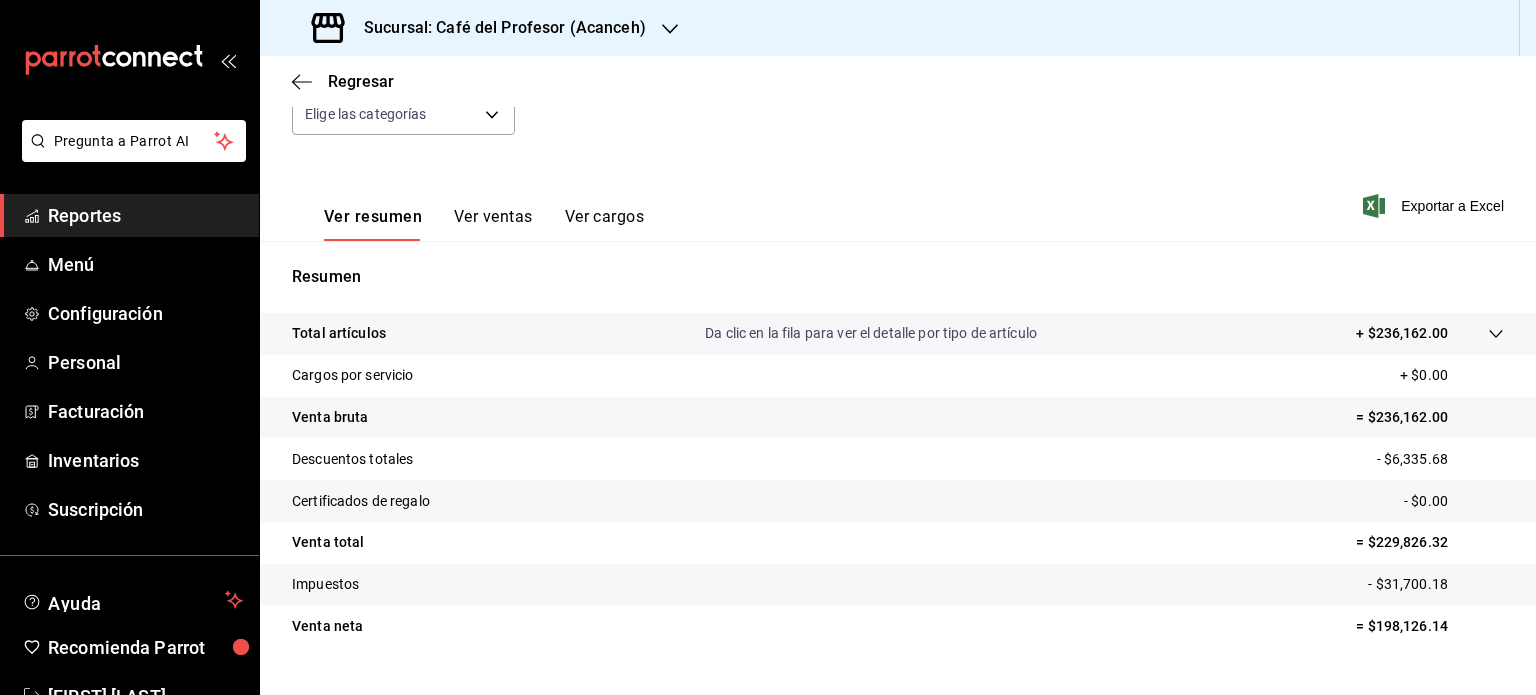 scroll, scrollTop: 240, scrollLeft: 0, axis: vertical 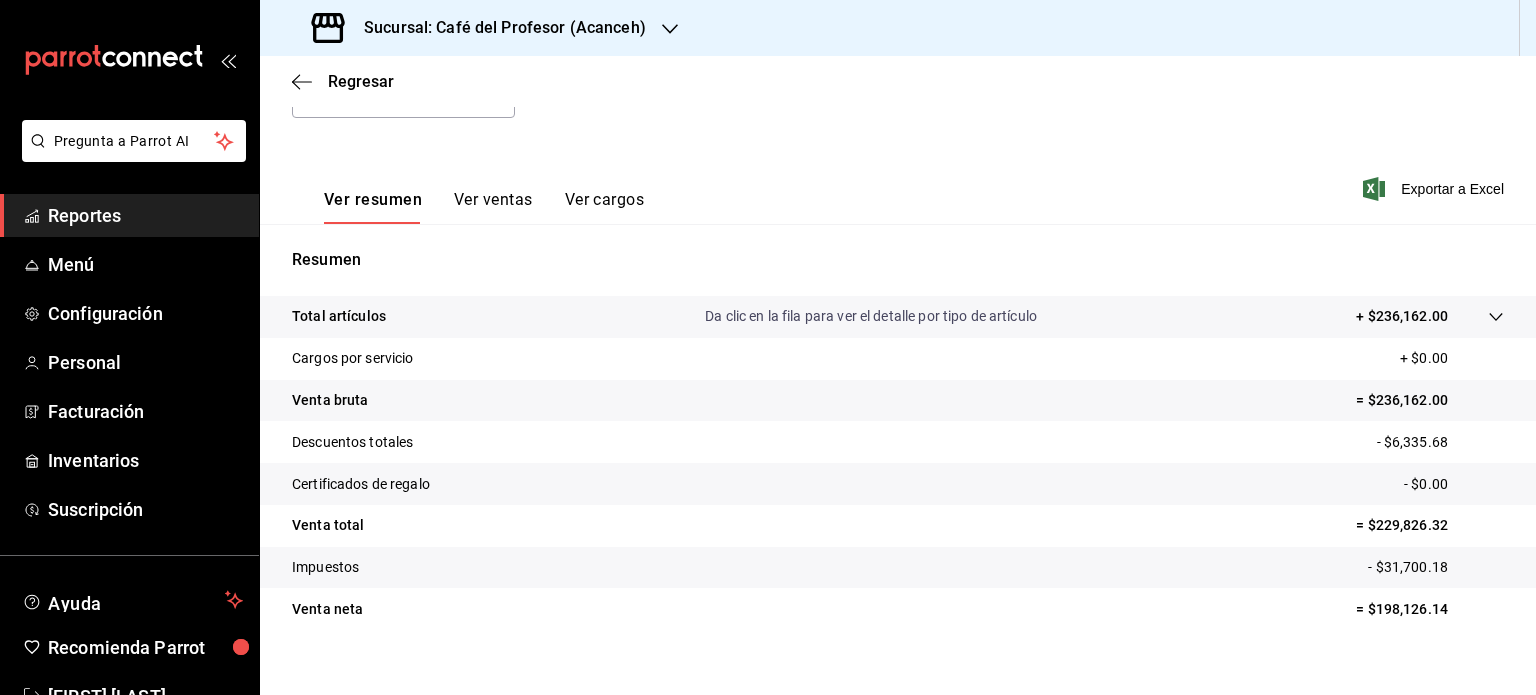 click on "Ver ventas" at bounding box center [493, 207] 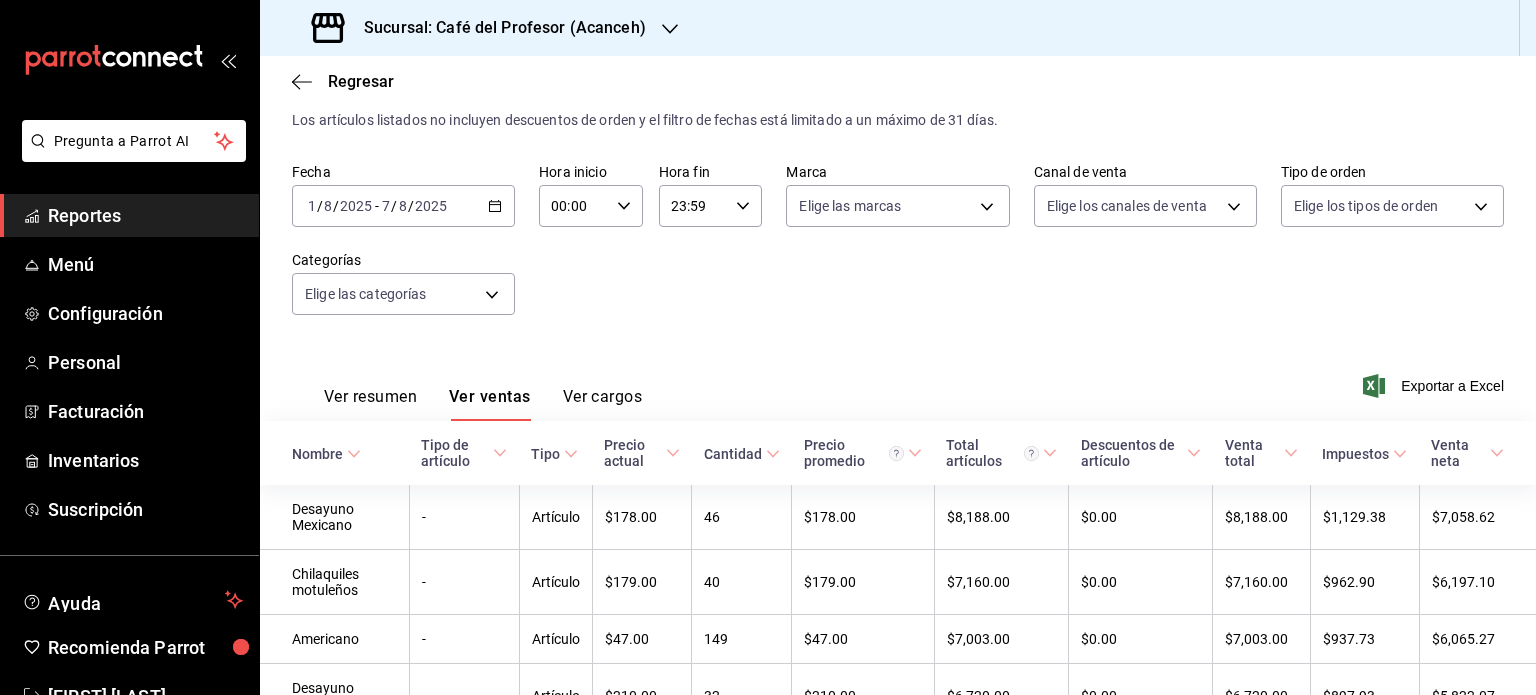 scroll, scrollTop: 240, scrollLeft: 0, axis: vertical 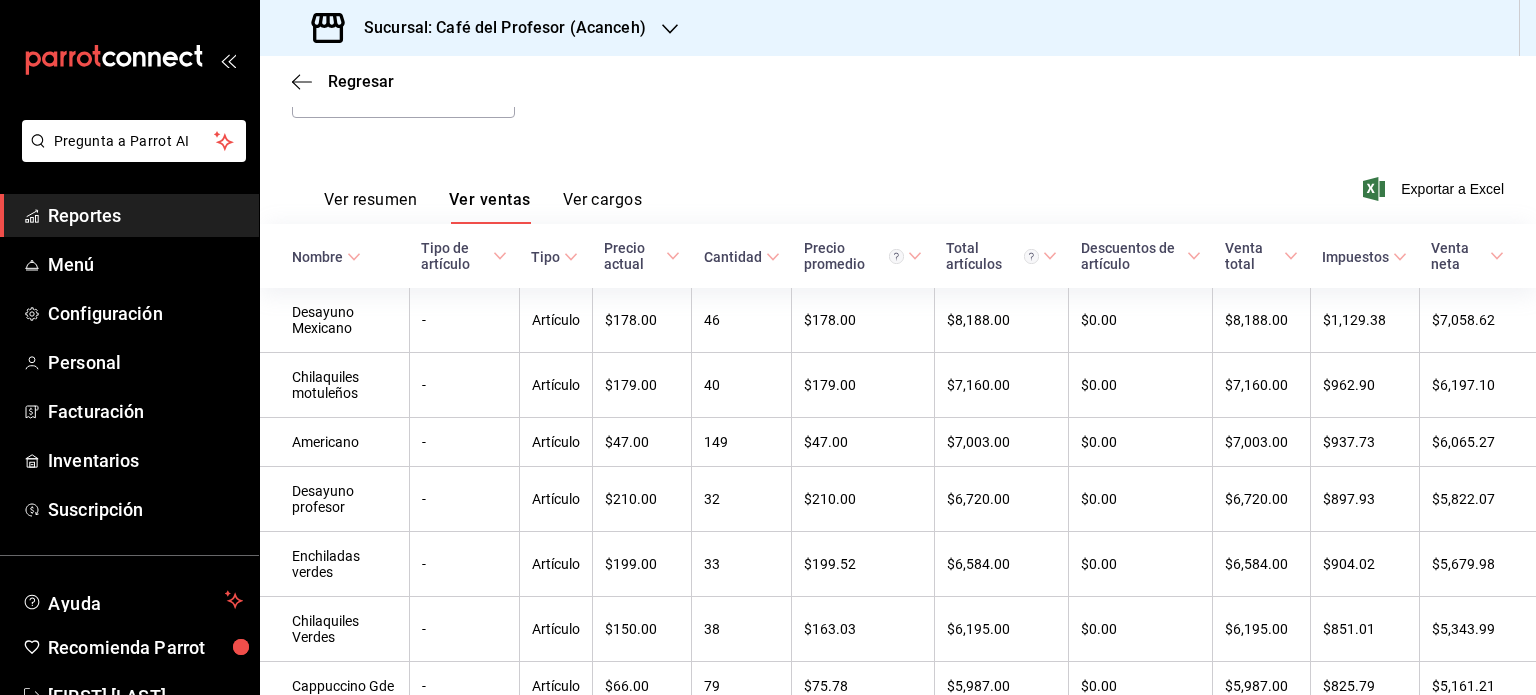 click on "Ver cargos" at bounding box center (603, 207) 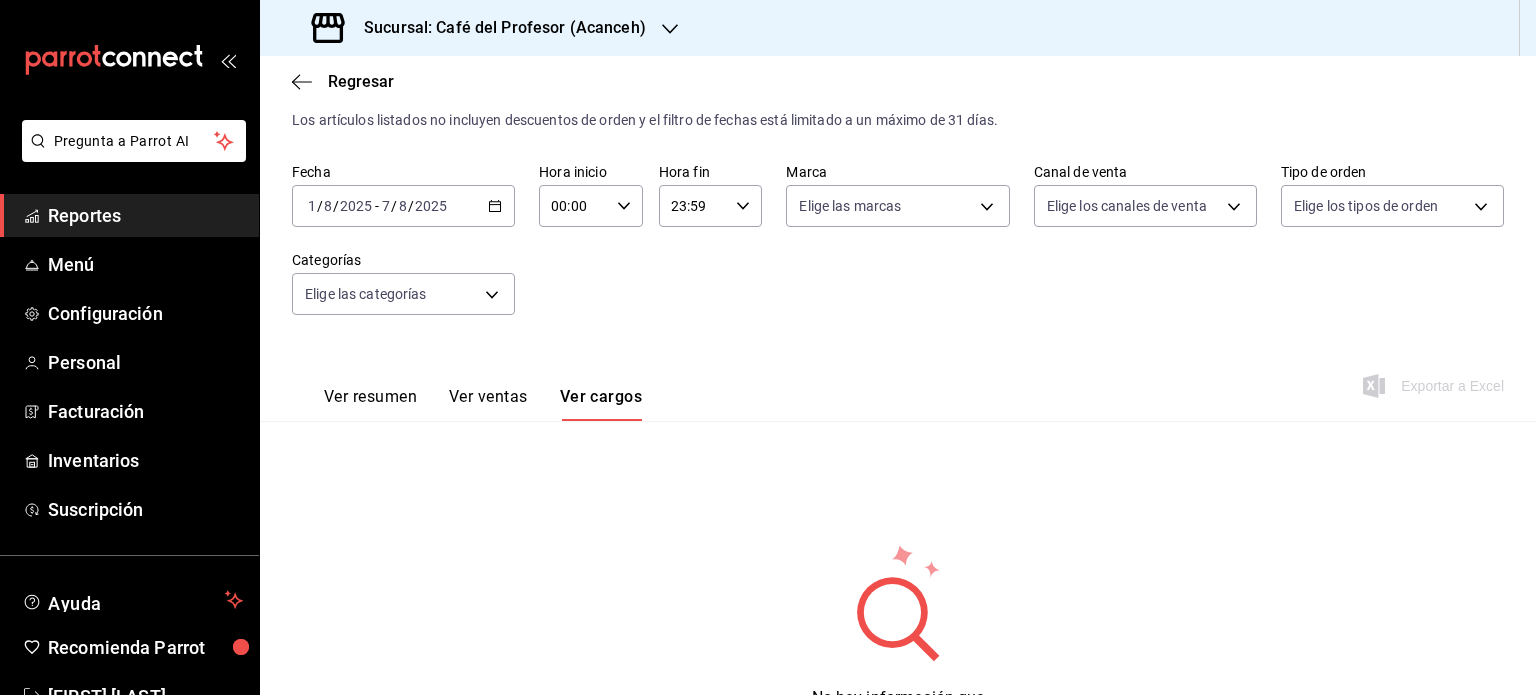 scroll, scrollTop: 144, scrollLeft: 0, axis: vertical 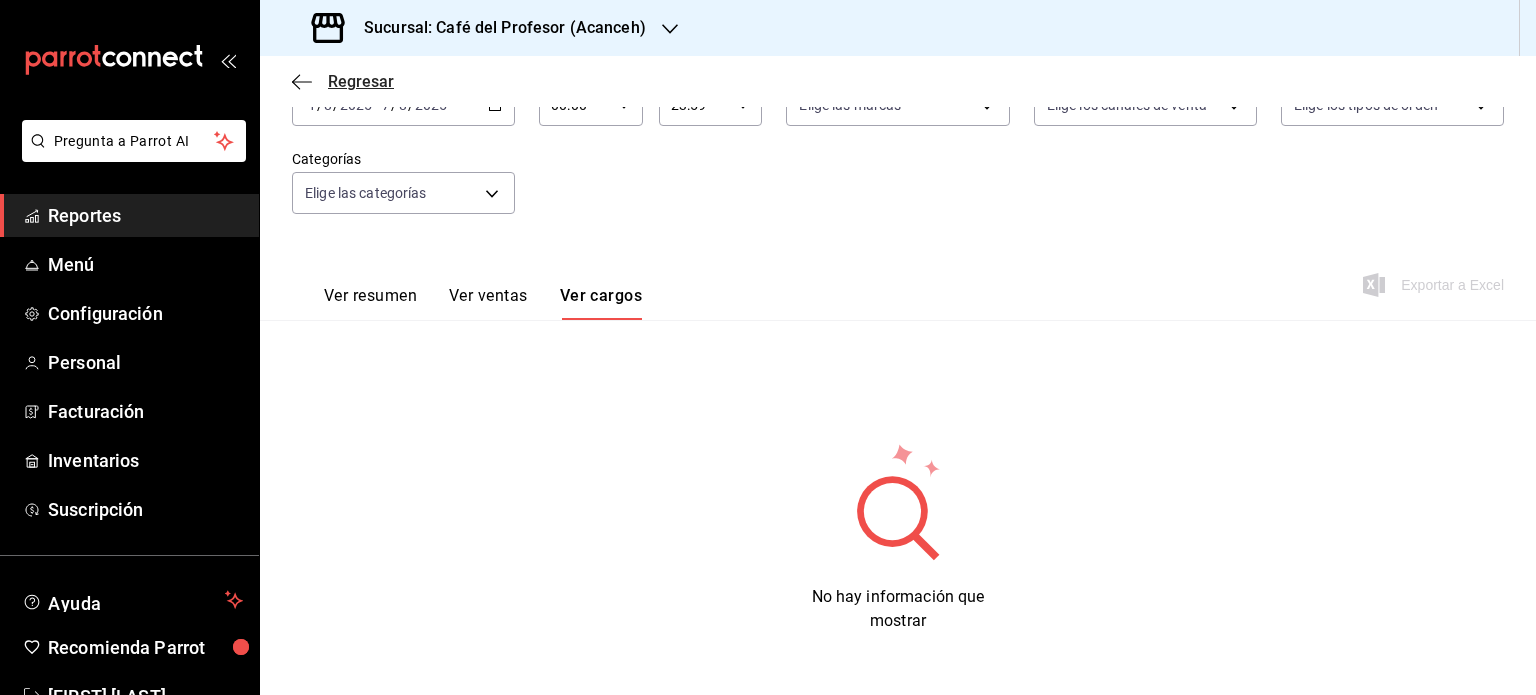 click 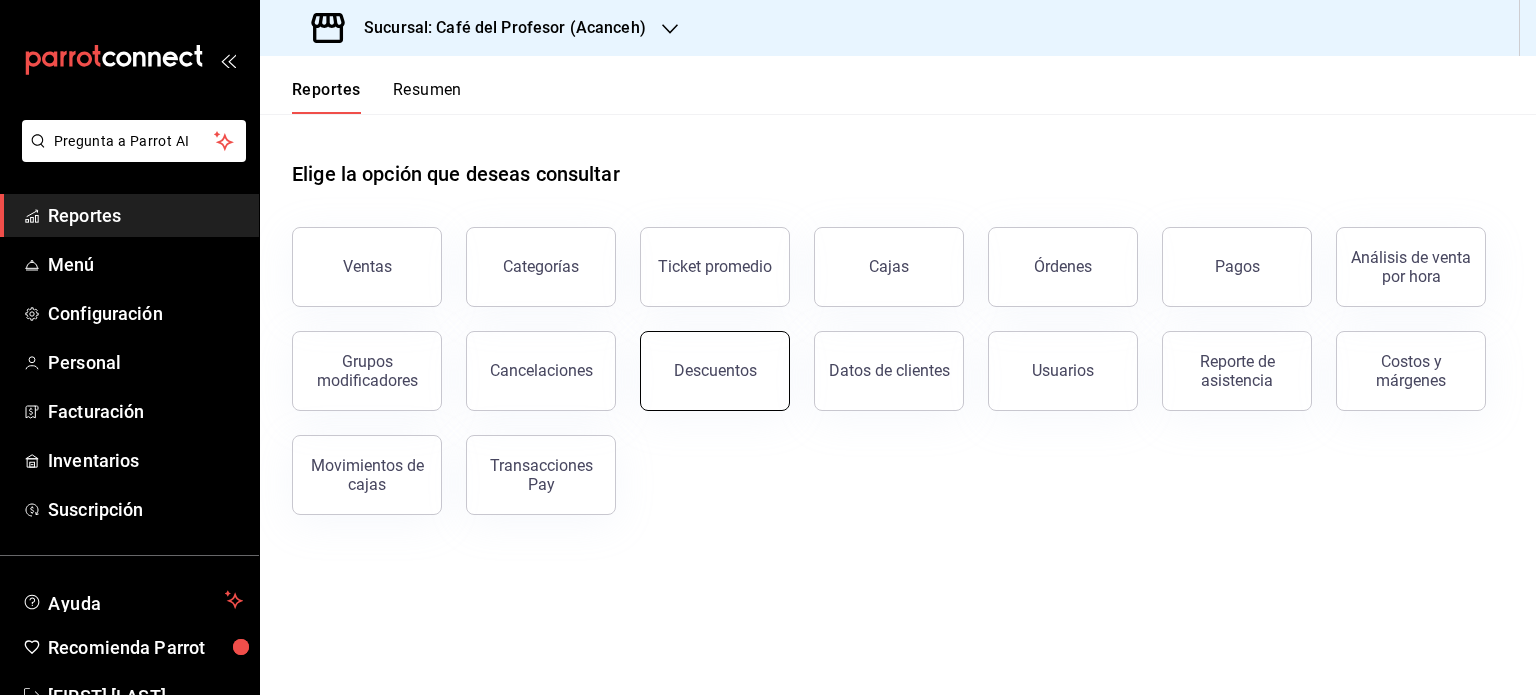 click on "Descuentos" at bounding box center [715, 370] 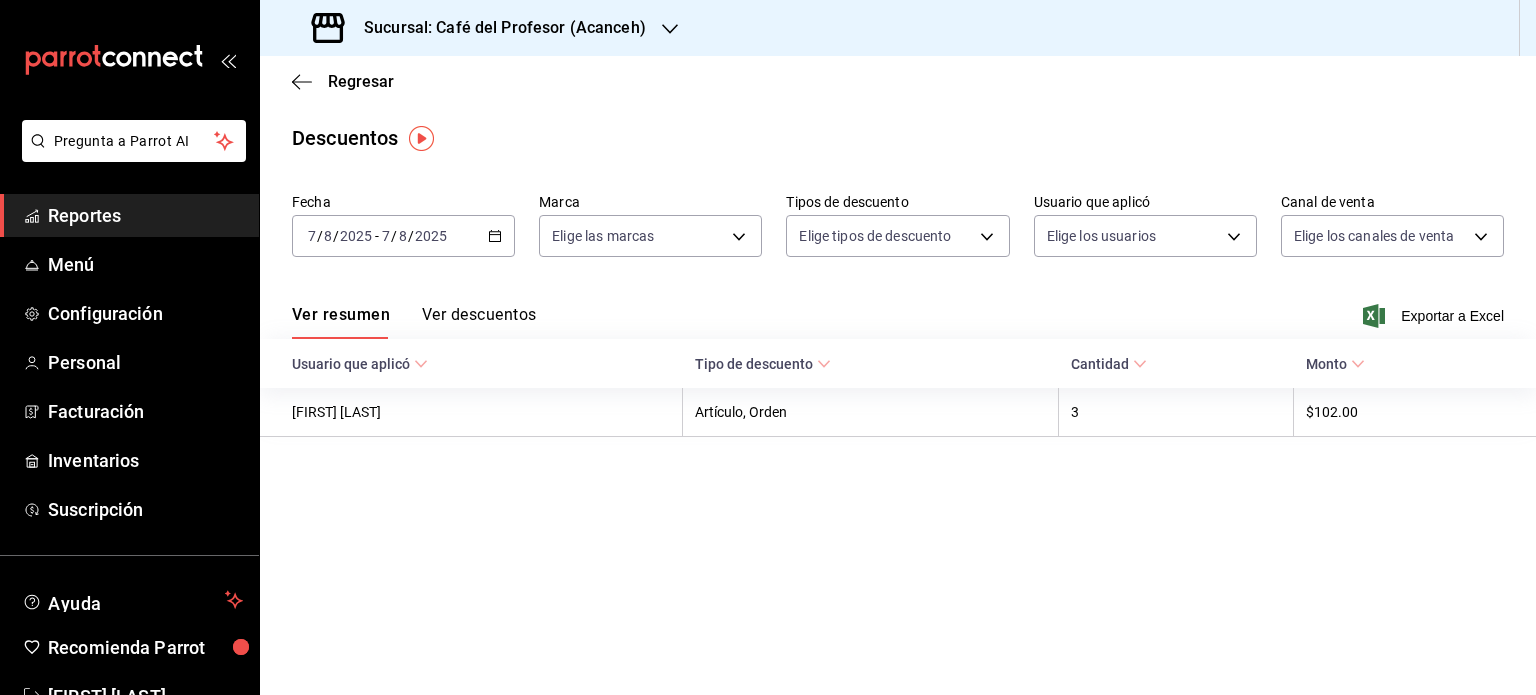 click on "2025-08-07 7 / 8 / 2025 - 2025-08-07 7 / 8 / 2025" at bounding box center (403, 236) 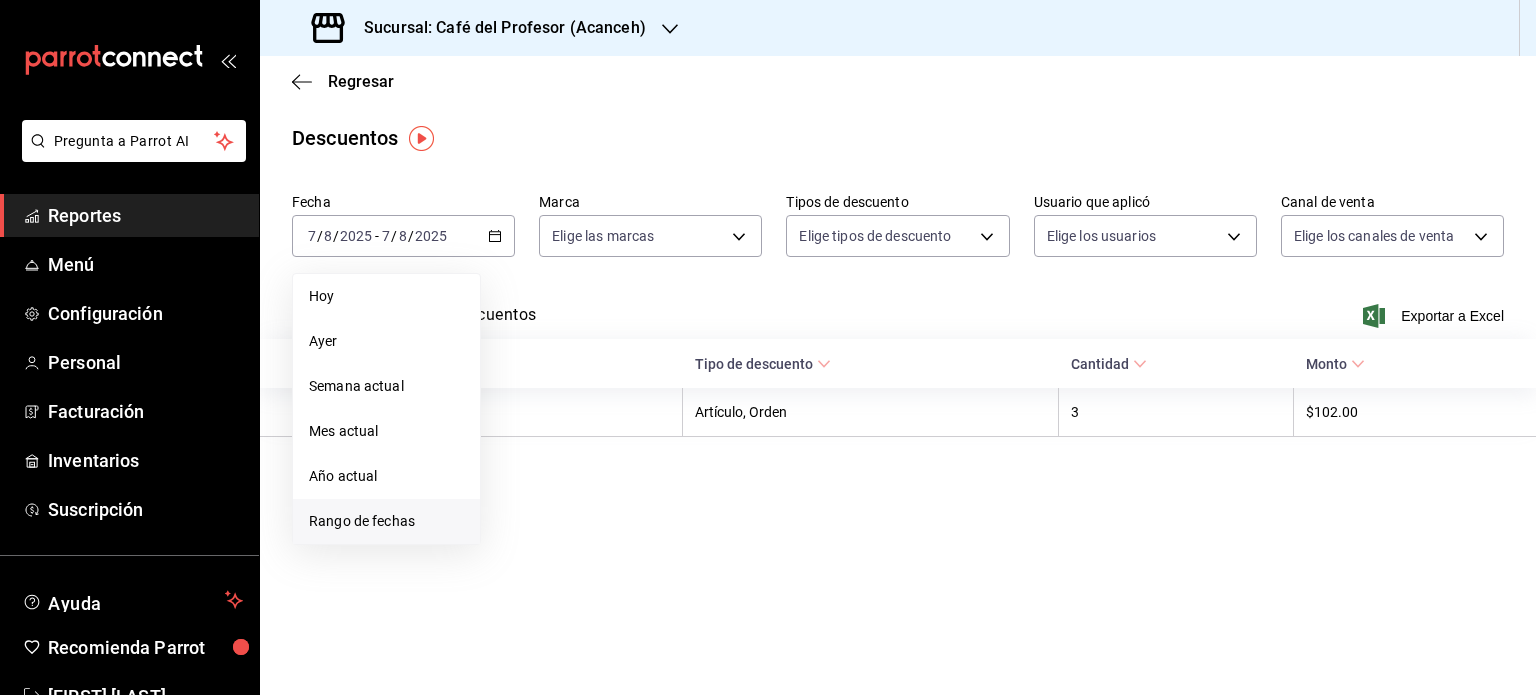 click on "Rango de fechas" at bounding box center (386, 521) 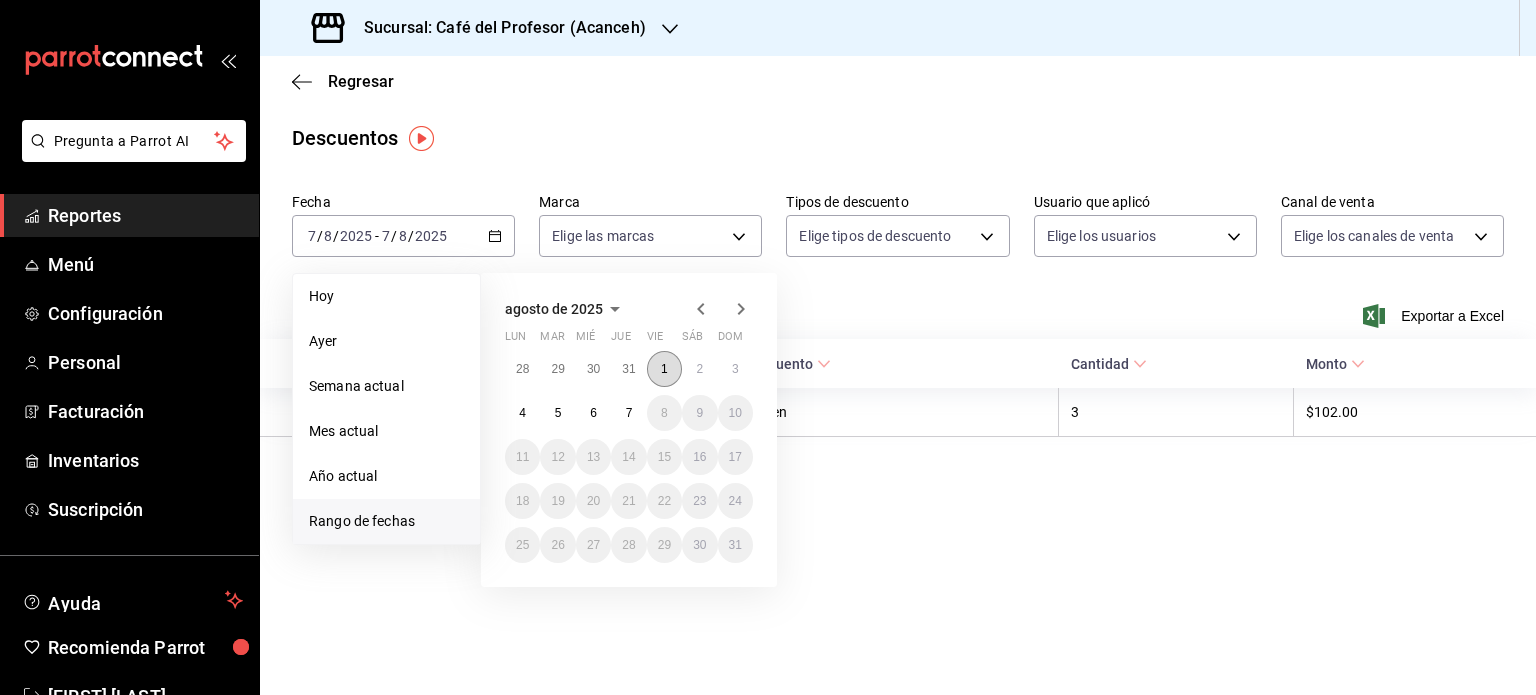 click on "1" at bounding box center [664, 369] 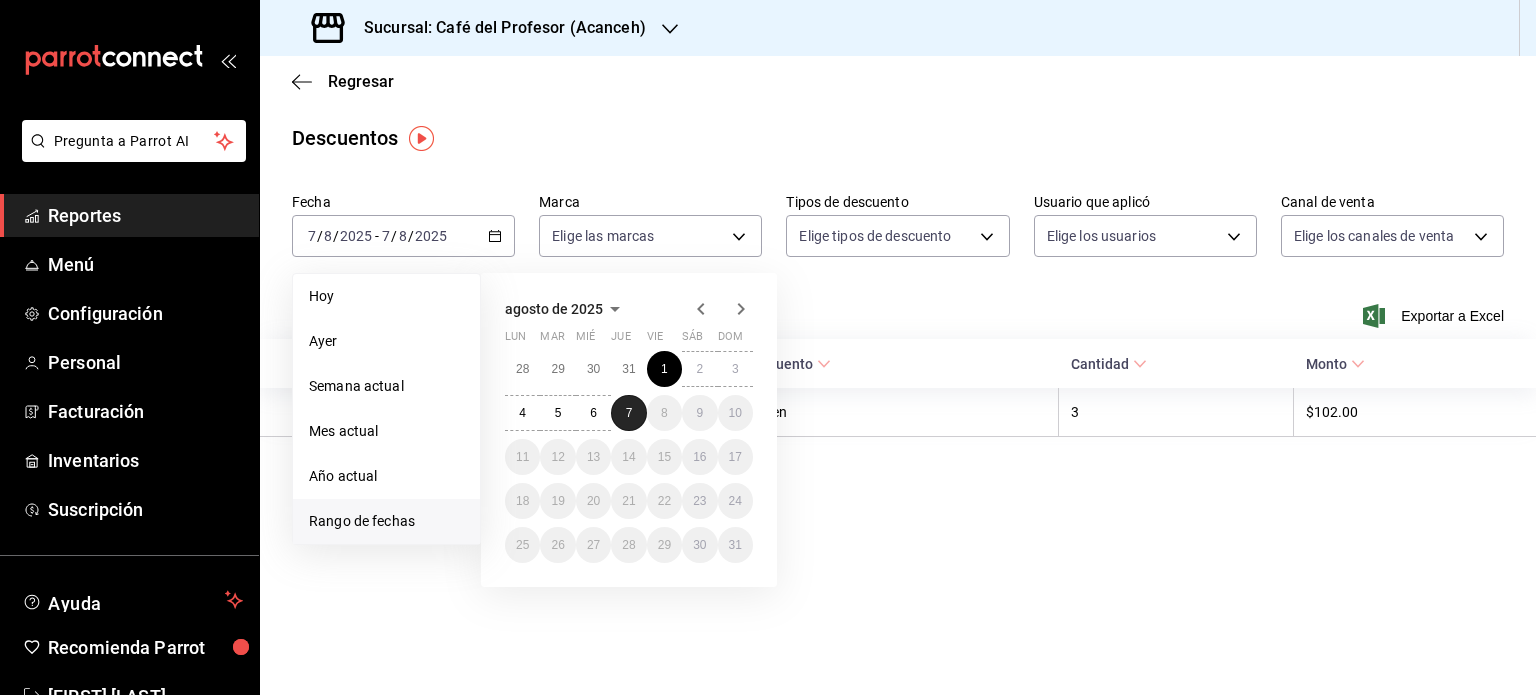 click on "7" at bounding box center (629, 413) 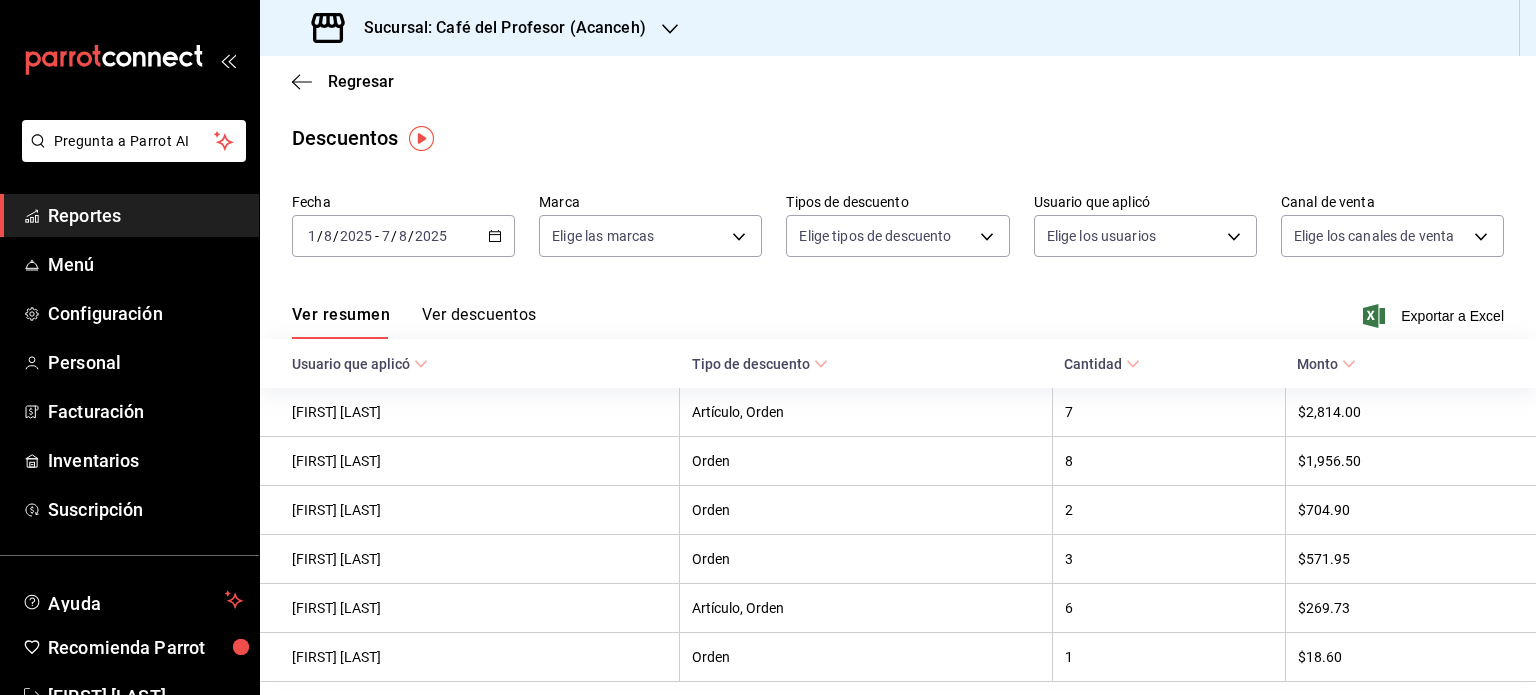 click on "Ver descuentos" at bounding box center (479, 322) 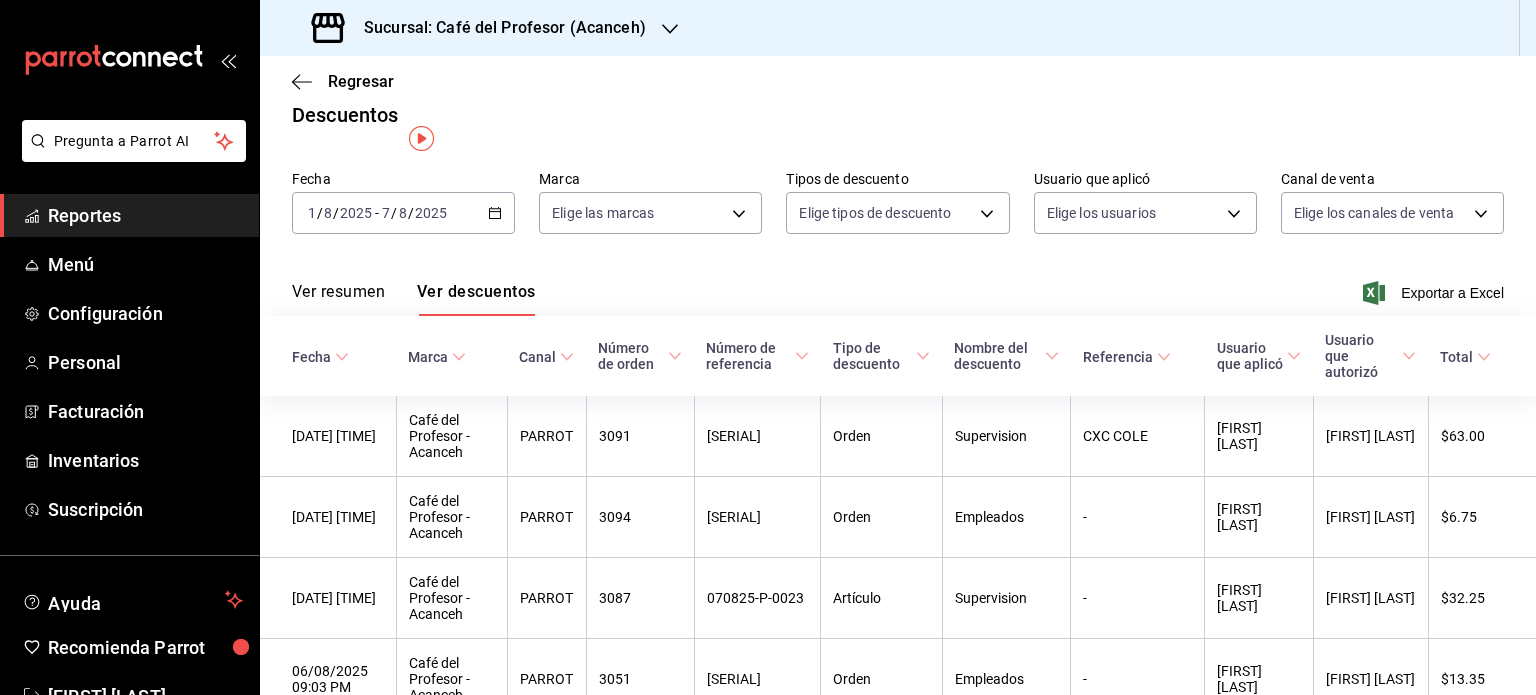 scroll, scrollTop: 0, scrollLeft: 0, axis: both 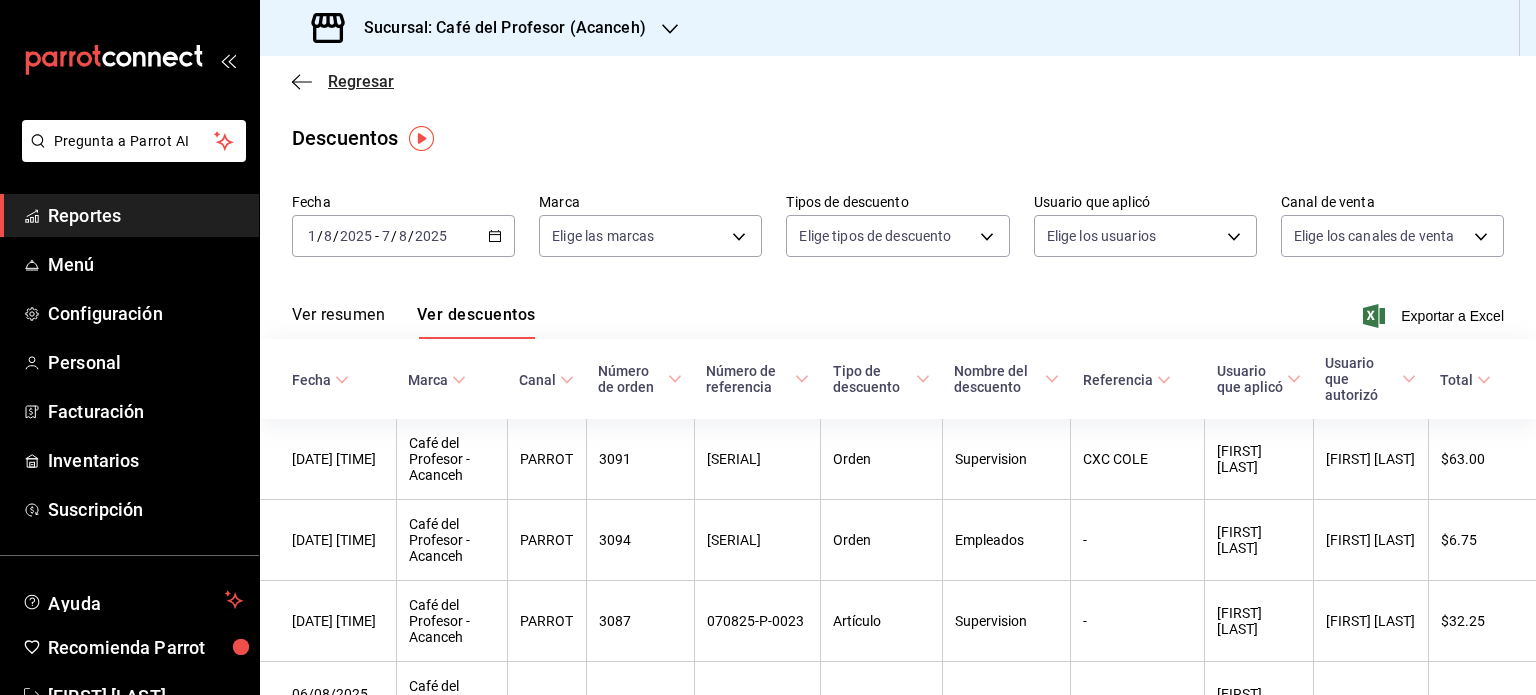 click 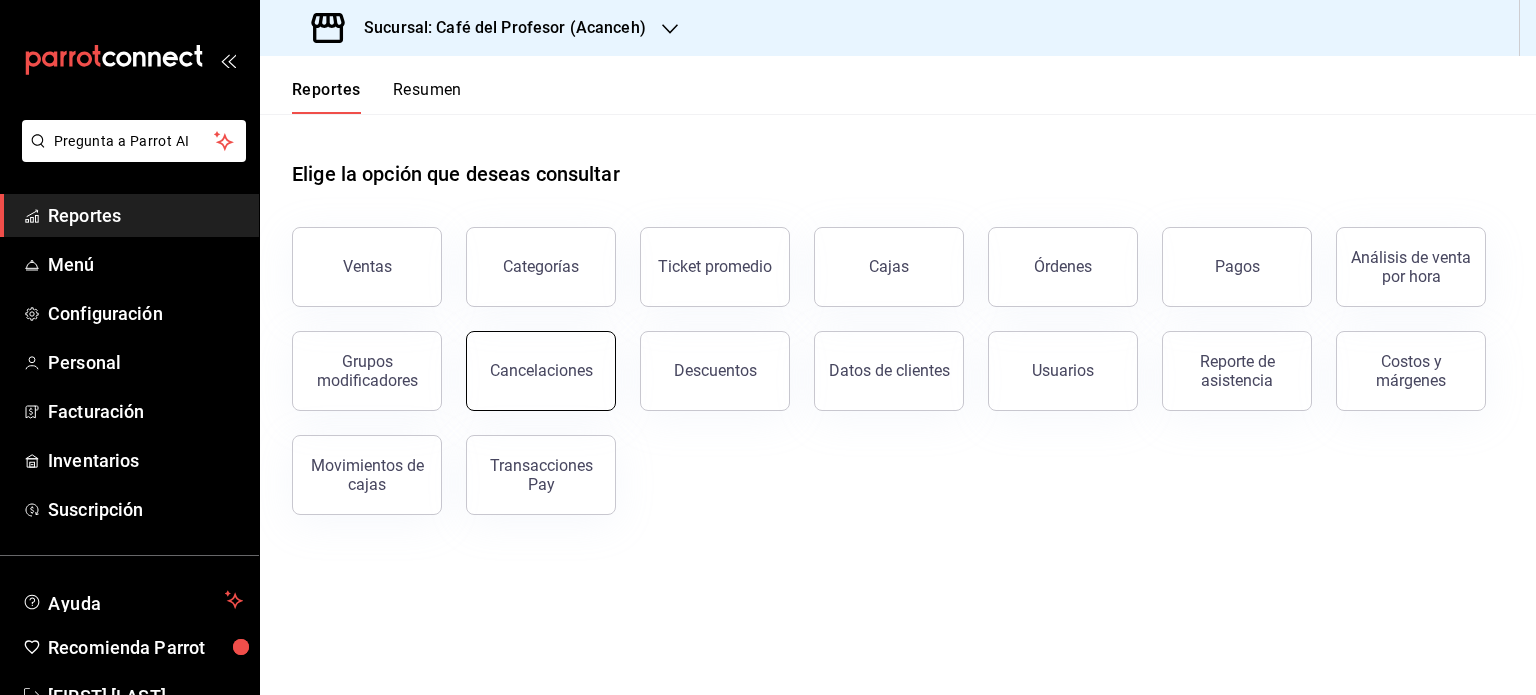 click on "Cancelaciones" at bounding box center (541, 371) 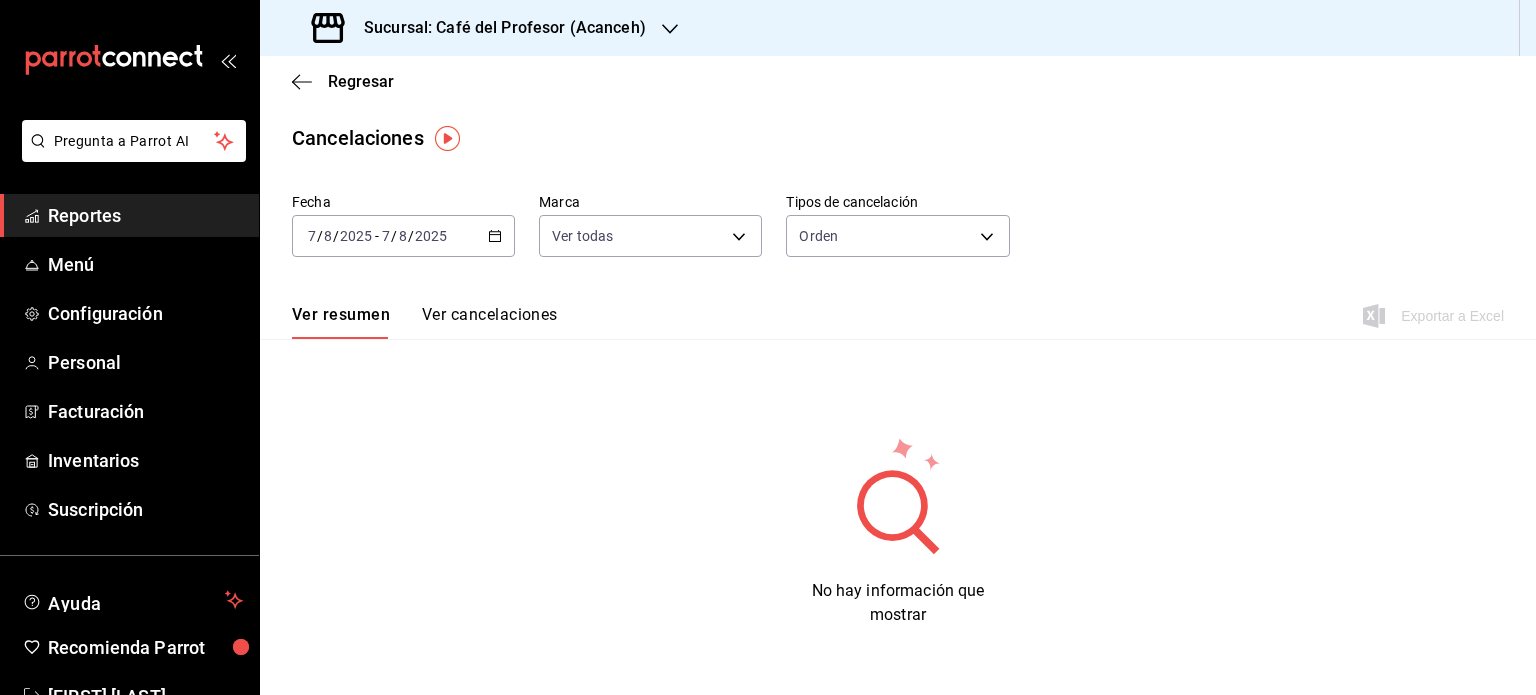 click 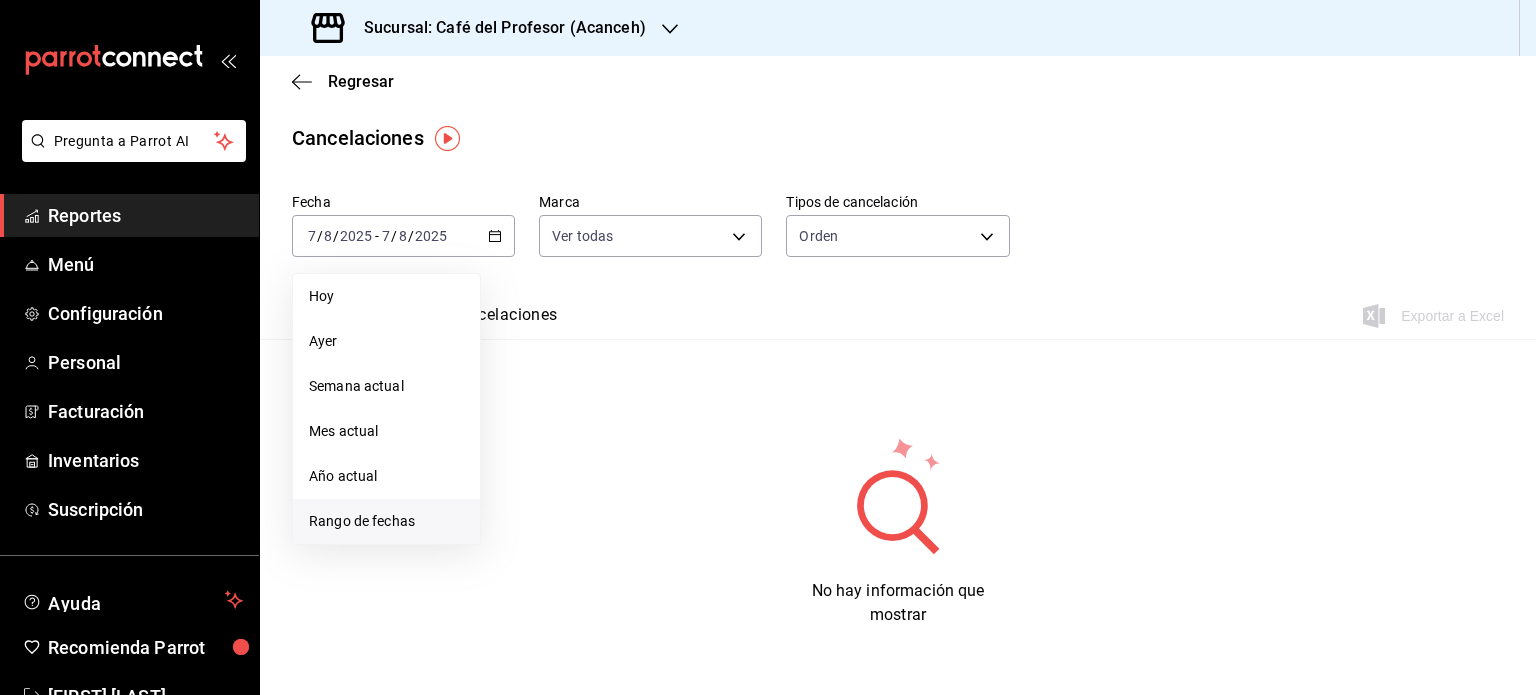 click on "Rango de fechas" at bounding box center [386, 521] 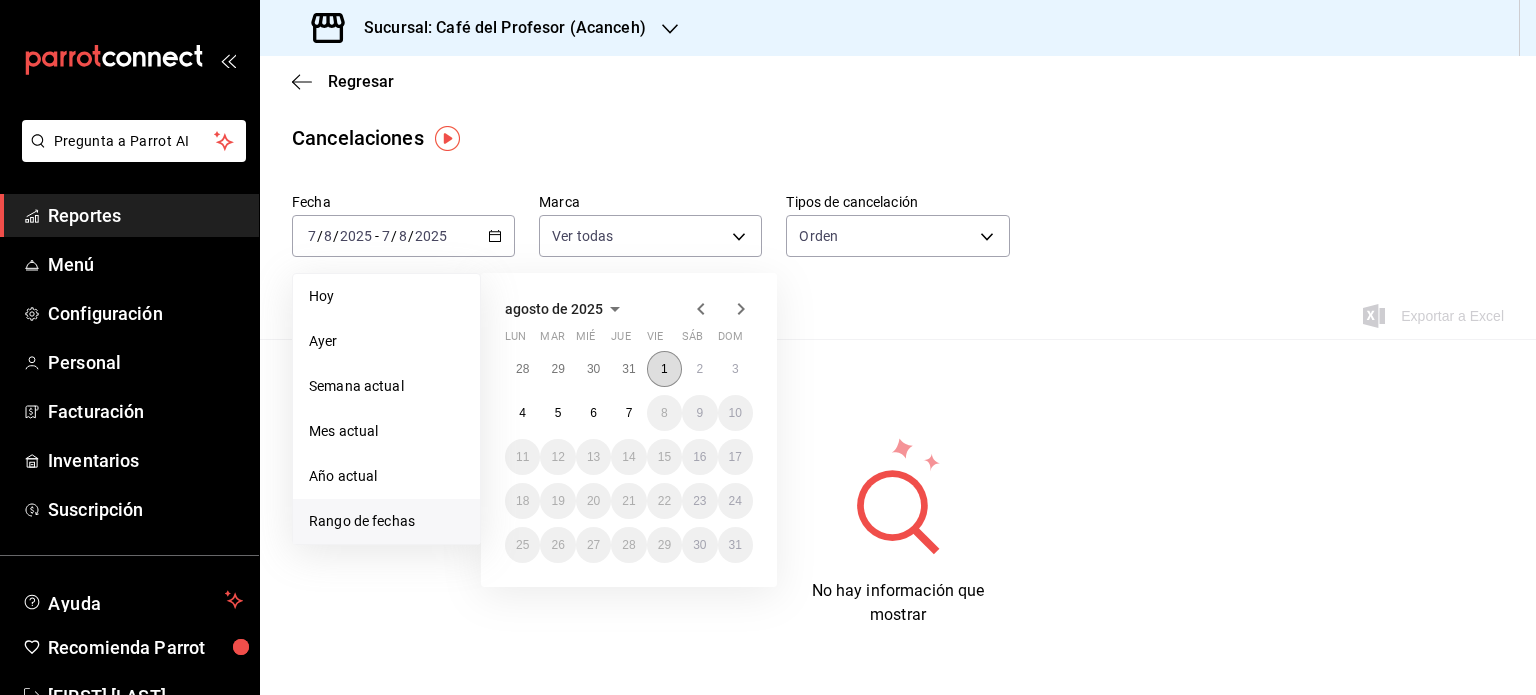 click on "1" at bounding box center (664, 369) 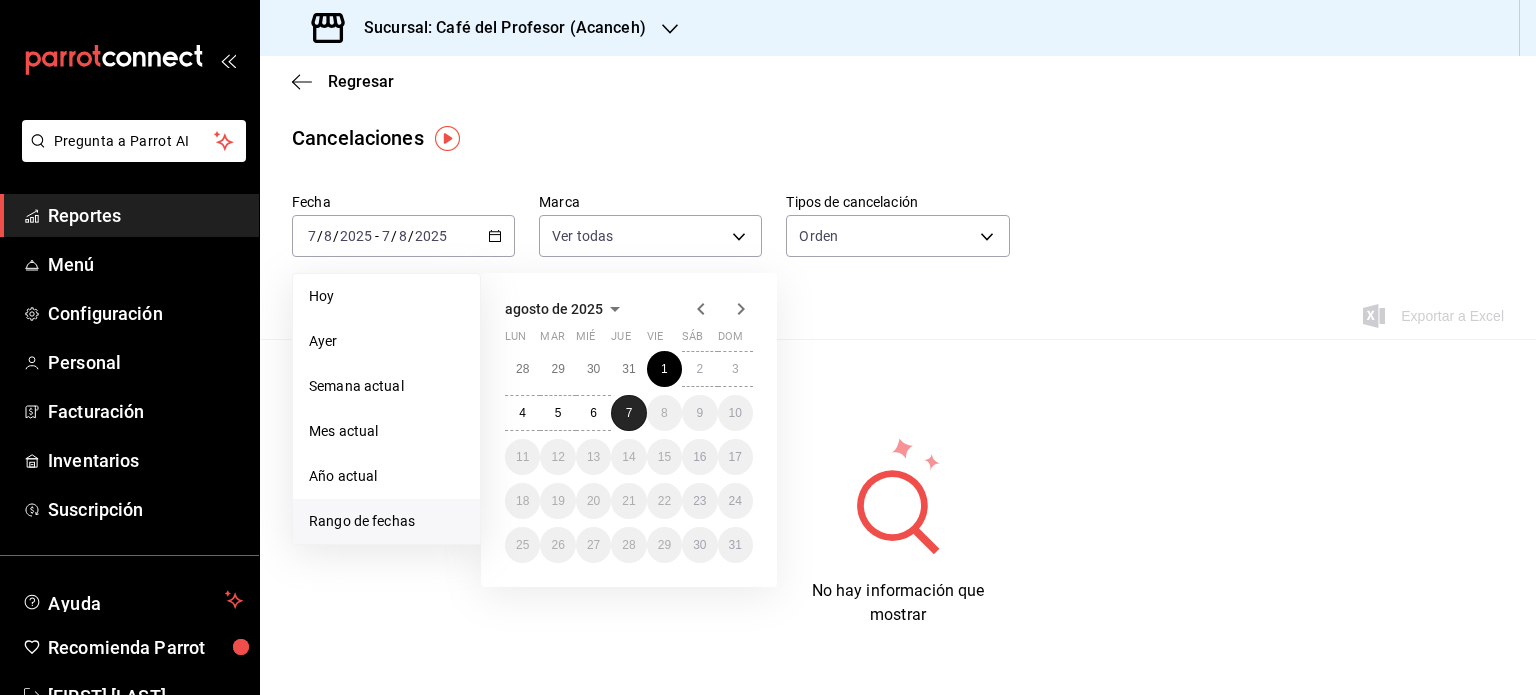 click on "7" at bounding box center (628, 413) 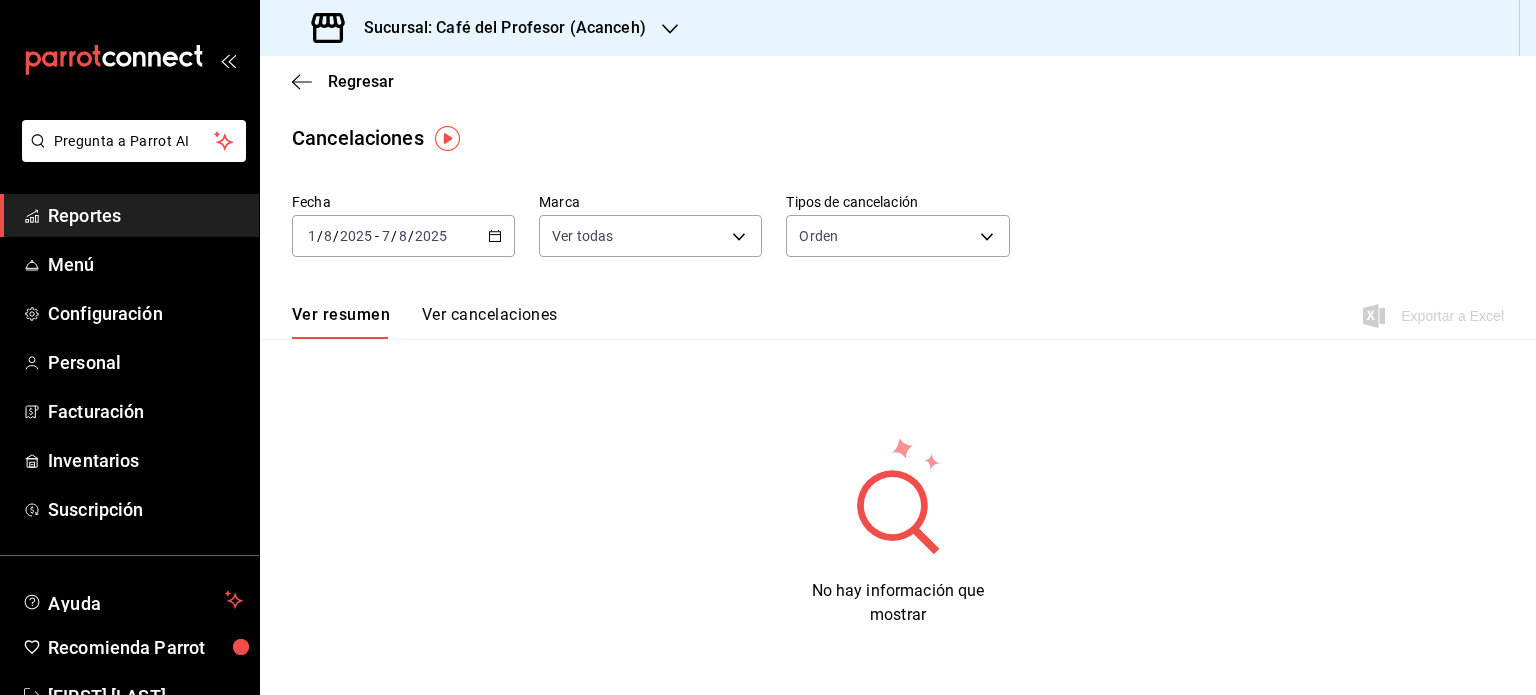 click on "Ver cancelaciones" at bounding box center (490, 322) 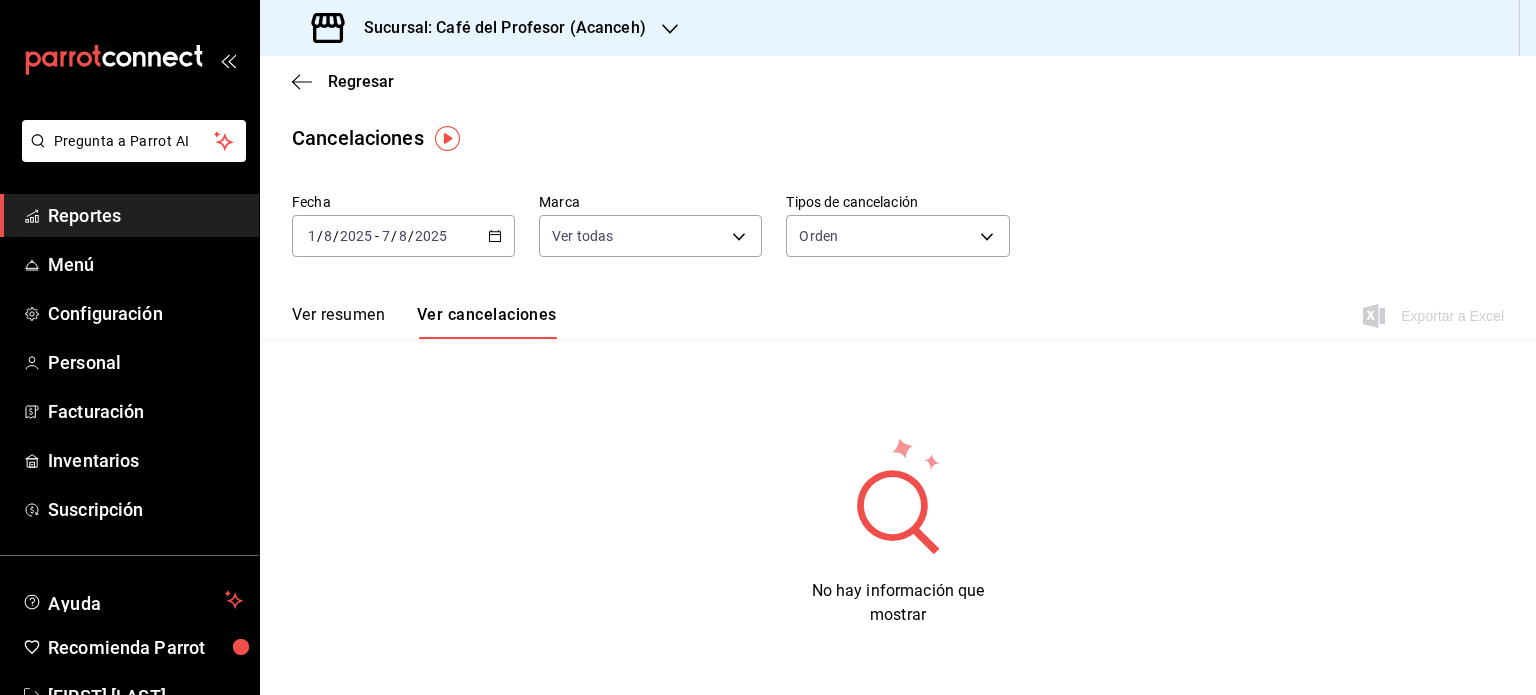 click on "Ver resumen" at bounding box center [338, 322] 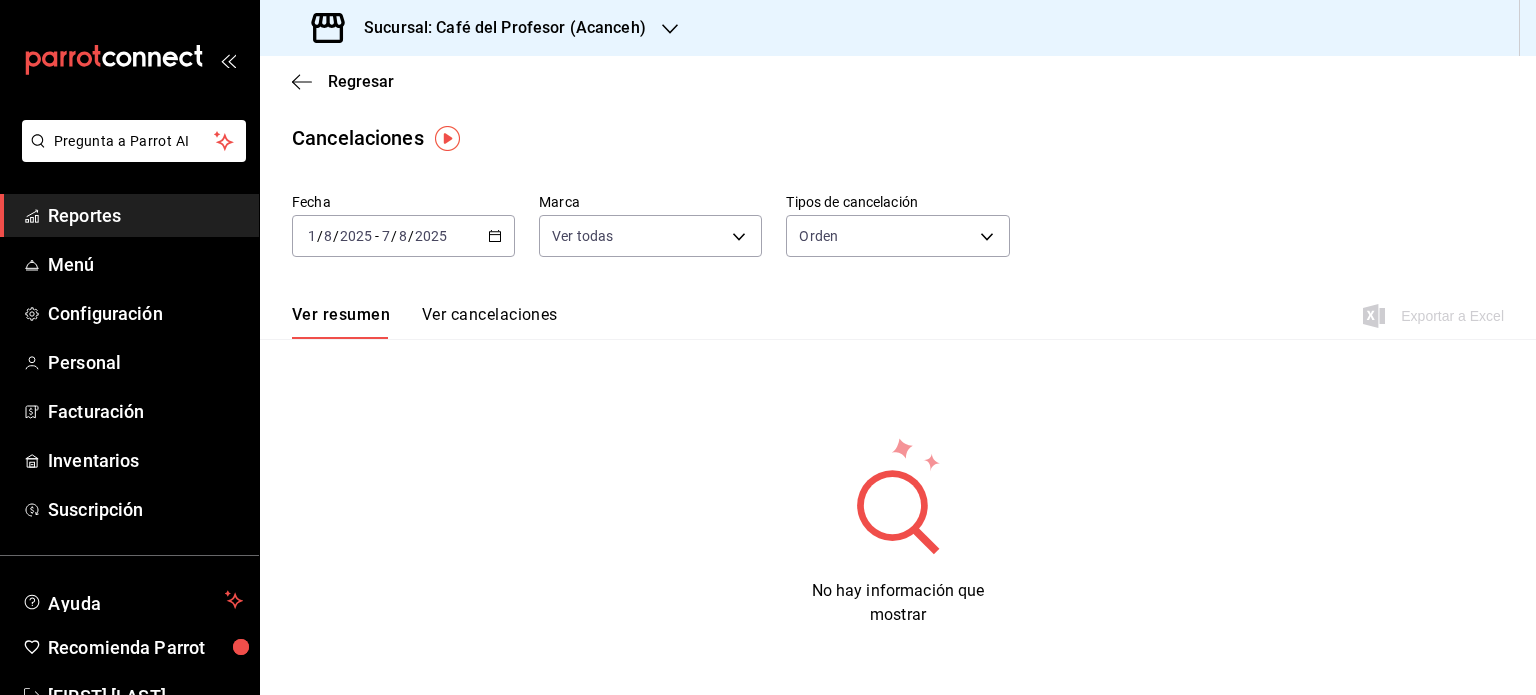 click on "Ver cancelaciones" at bounding box center (490, 322) 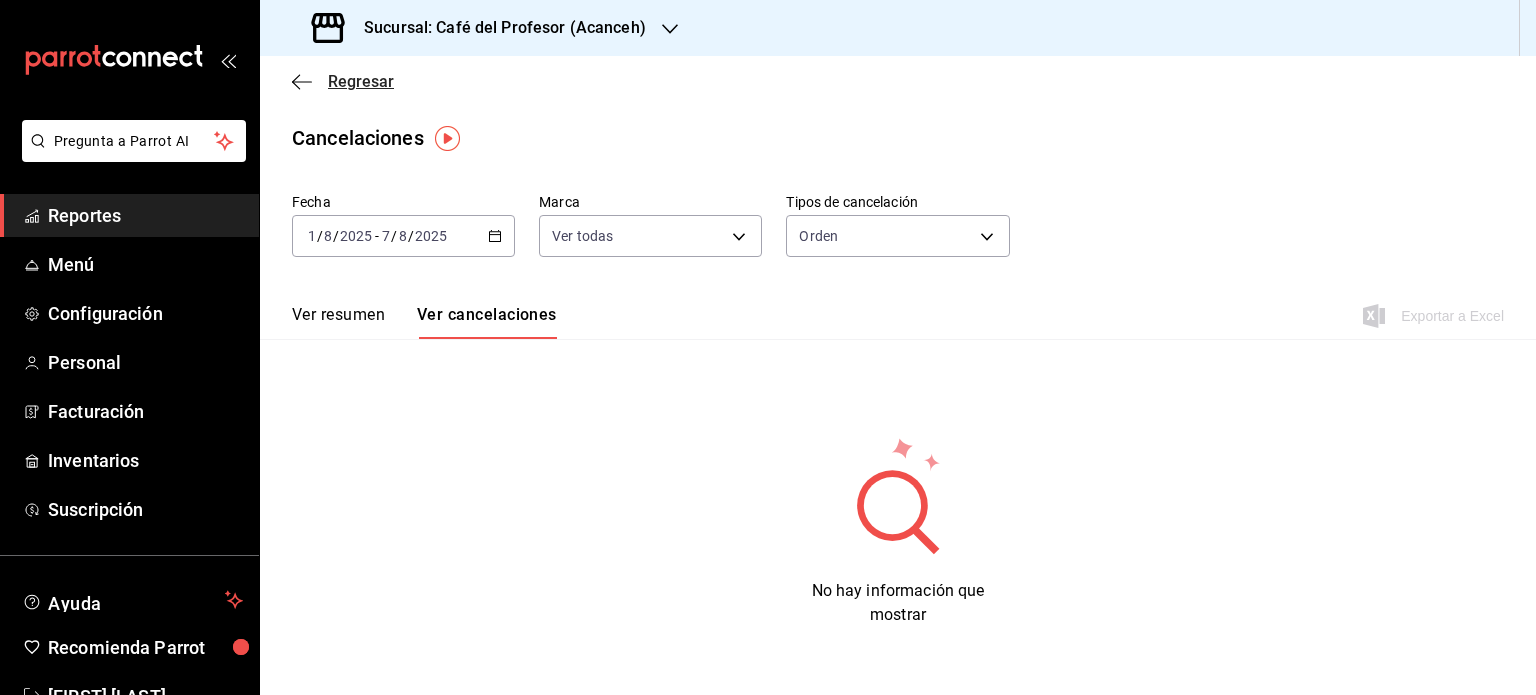 click 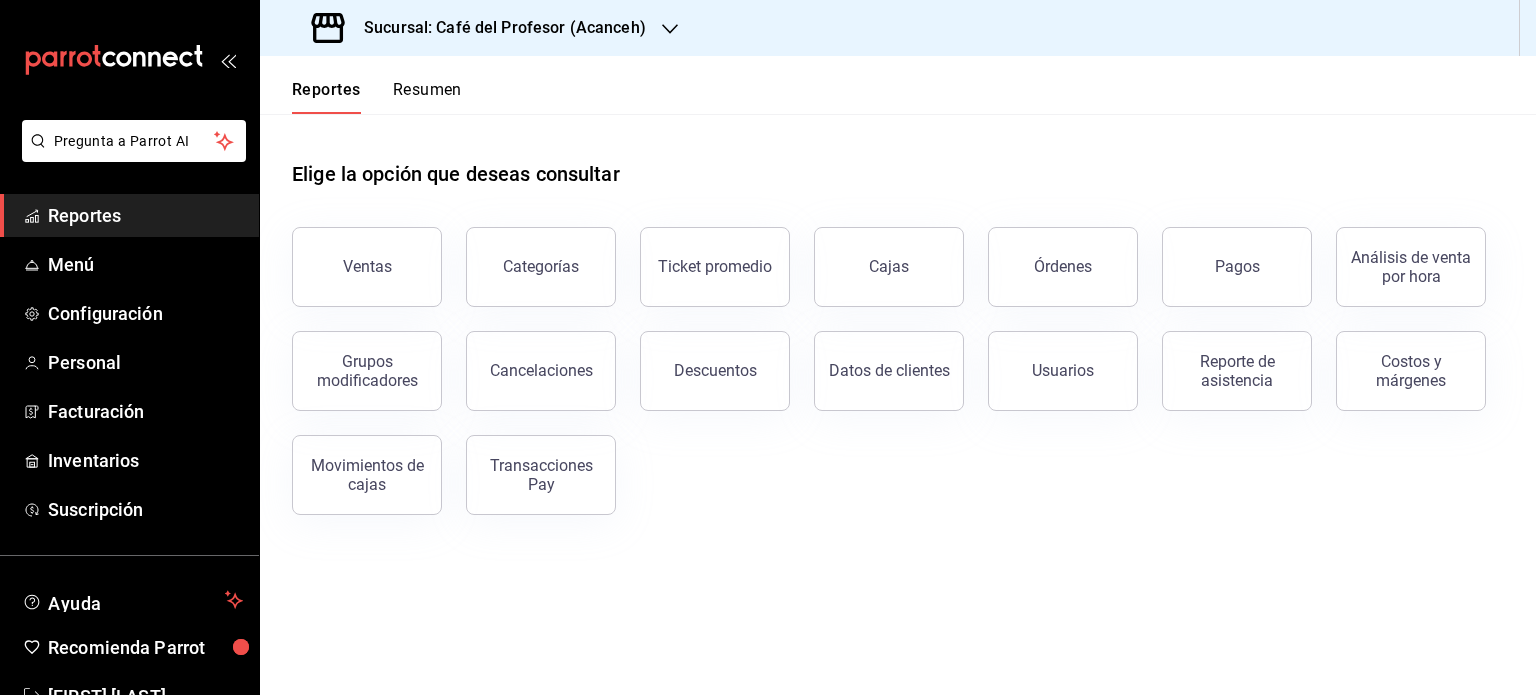 click 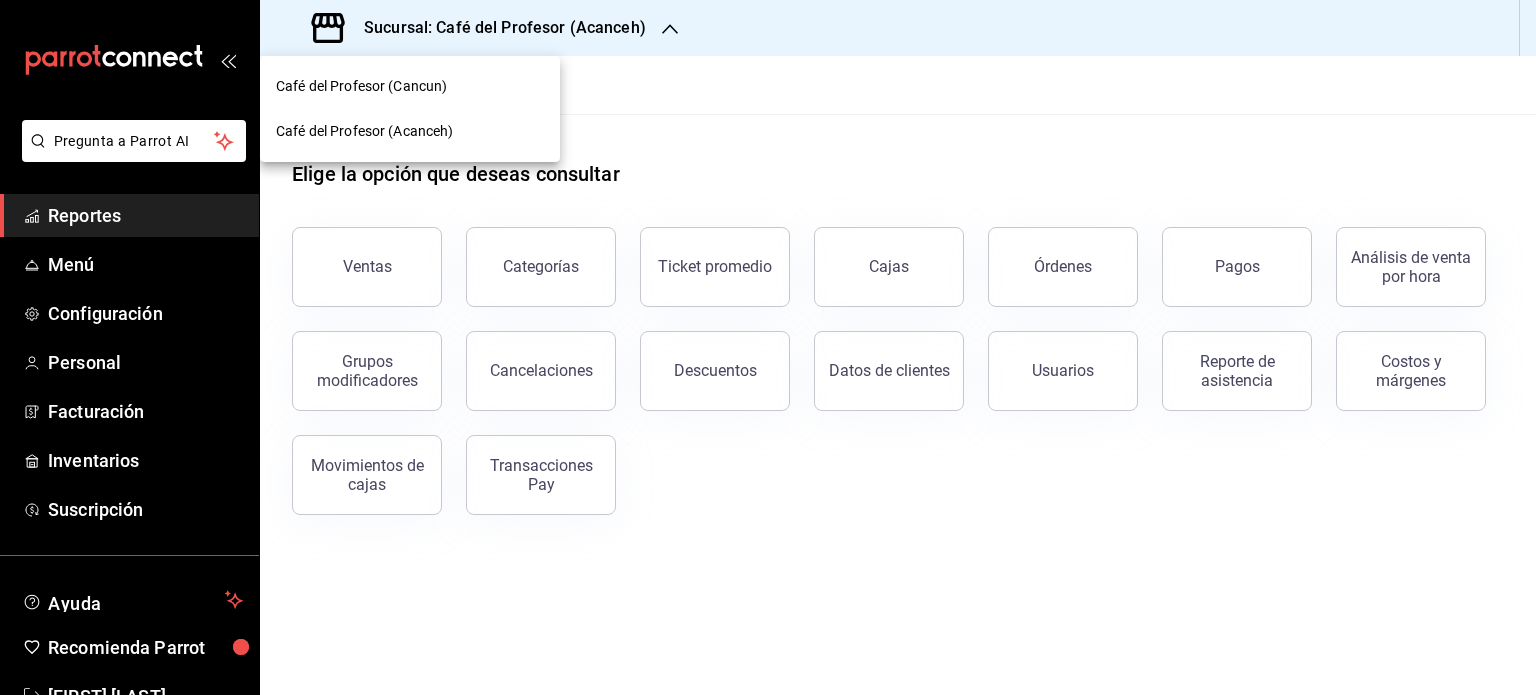 click on "Café del Profesor (Cancun)" at bounding box center (410, 86) 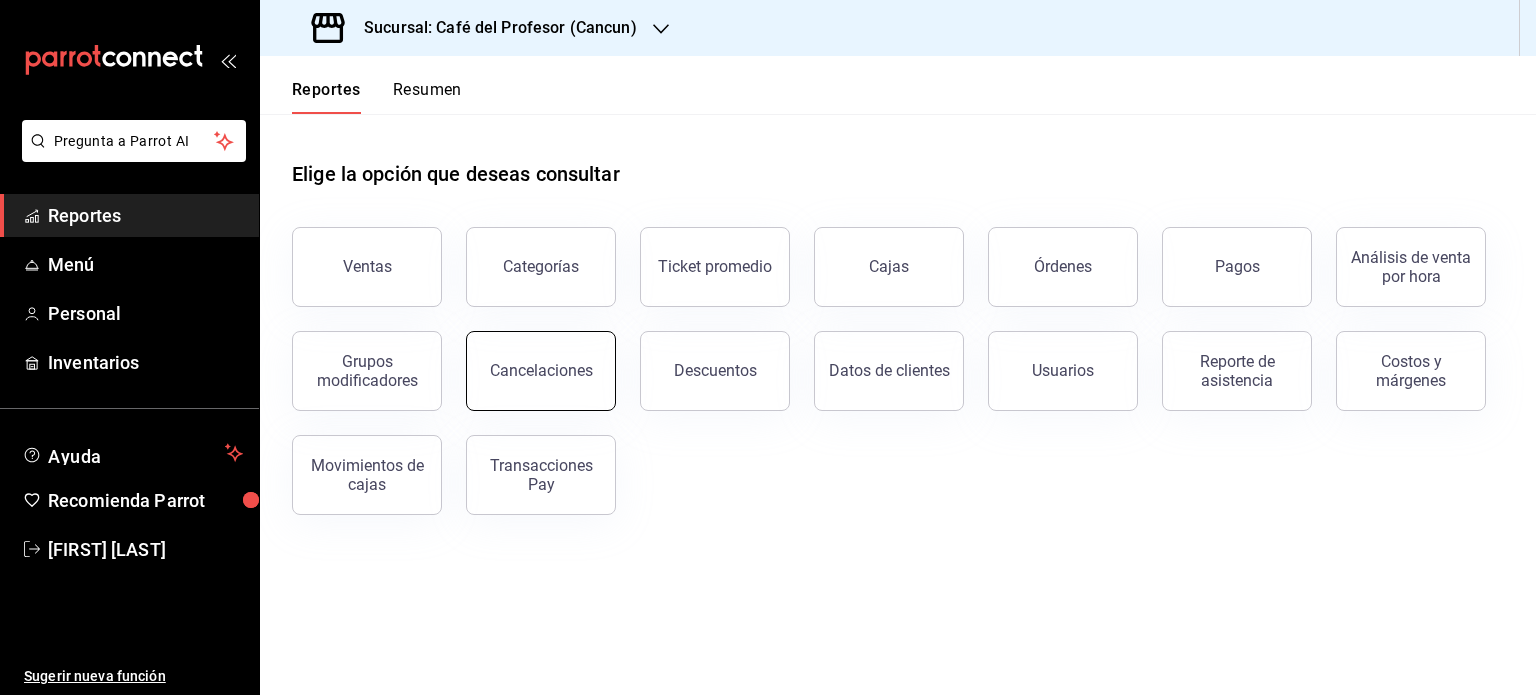 click on "Cancelaciones" at bounding box center [541, 371] 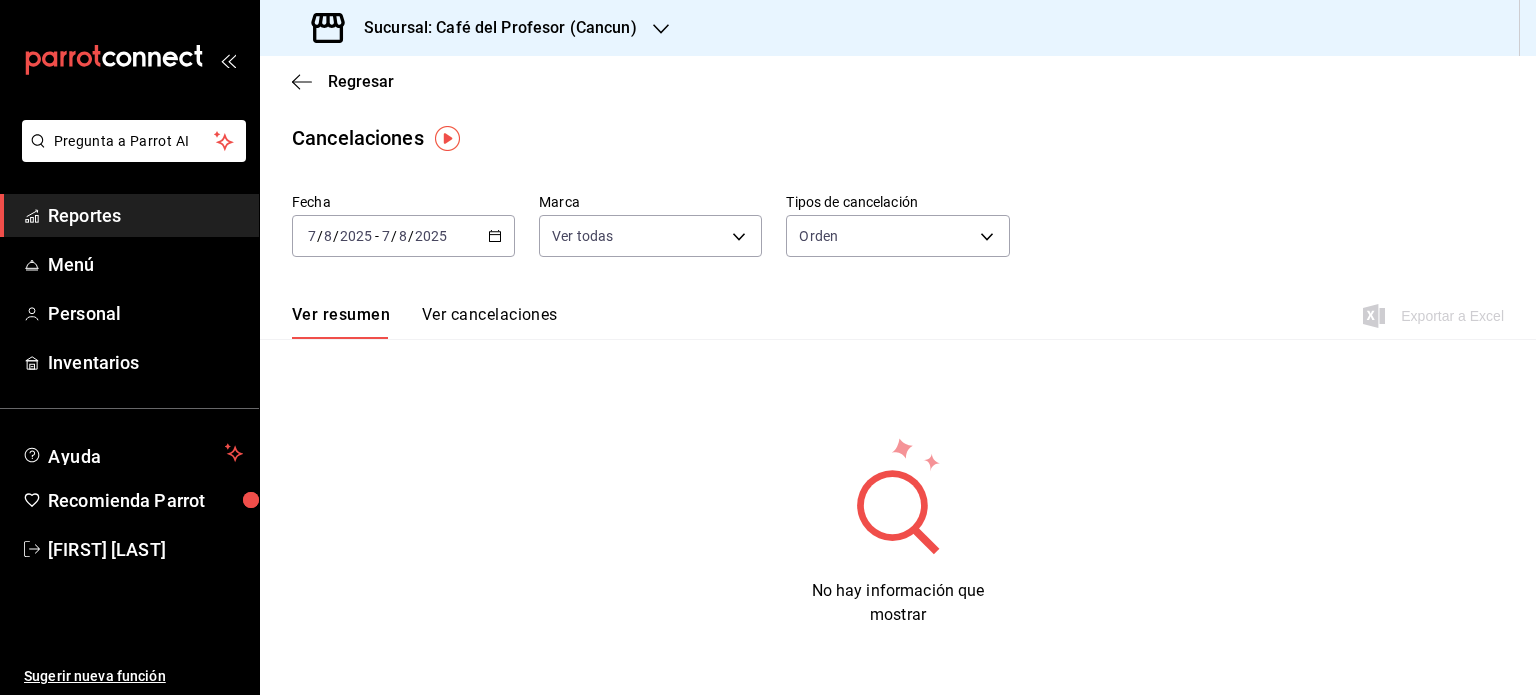 click on "Ver cancelaciones" at bounding box center [490, 322] 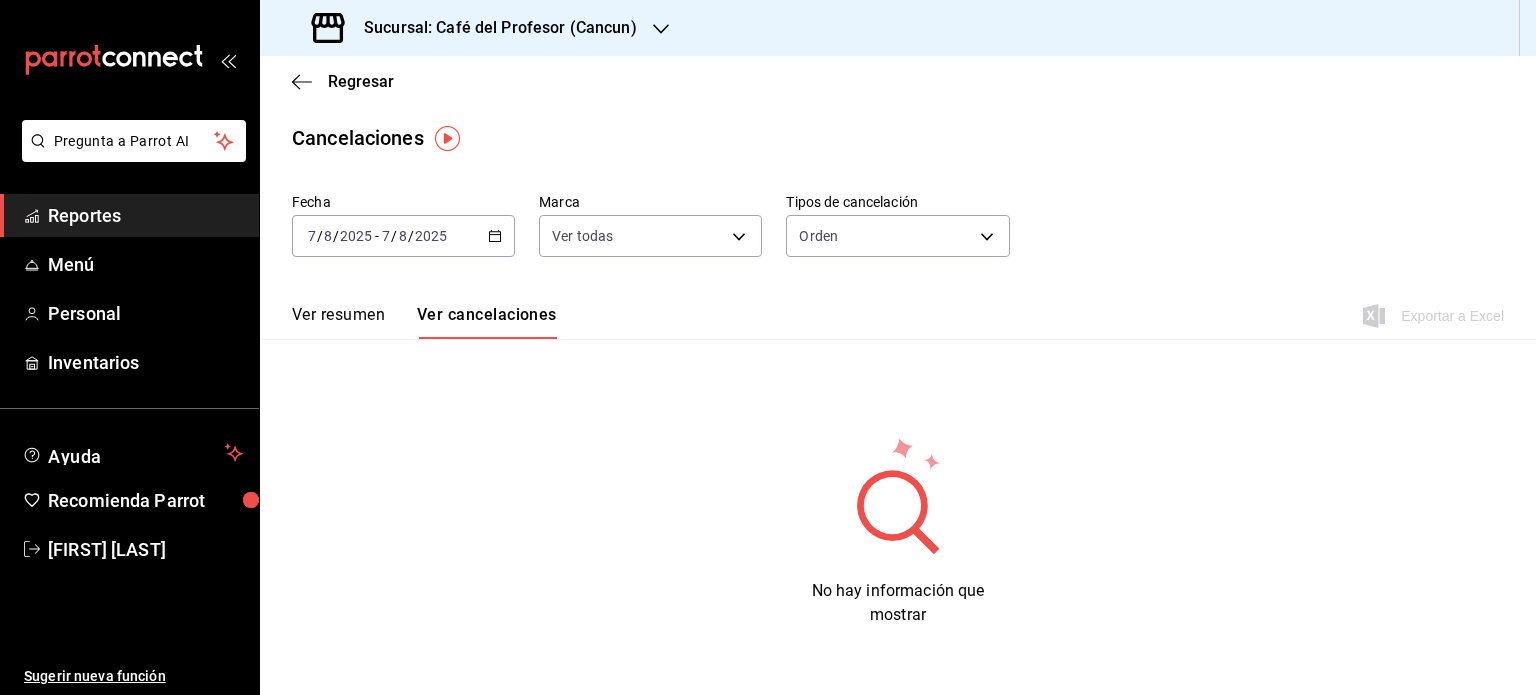 click 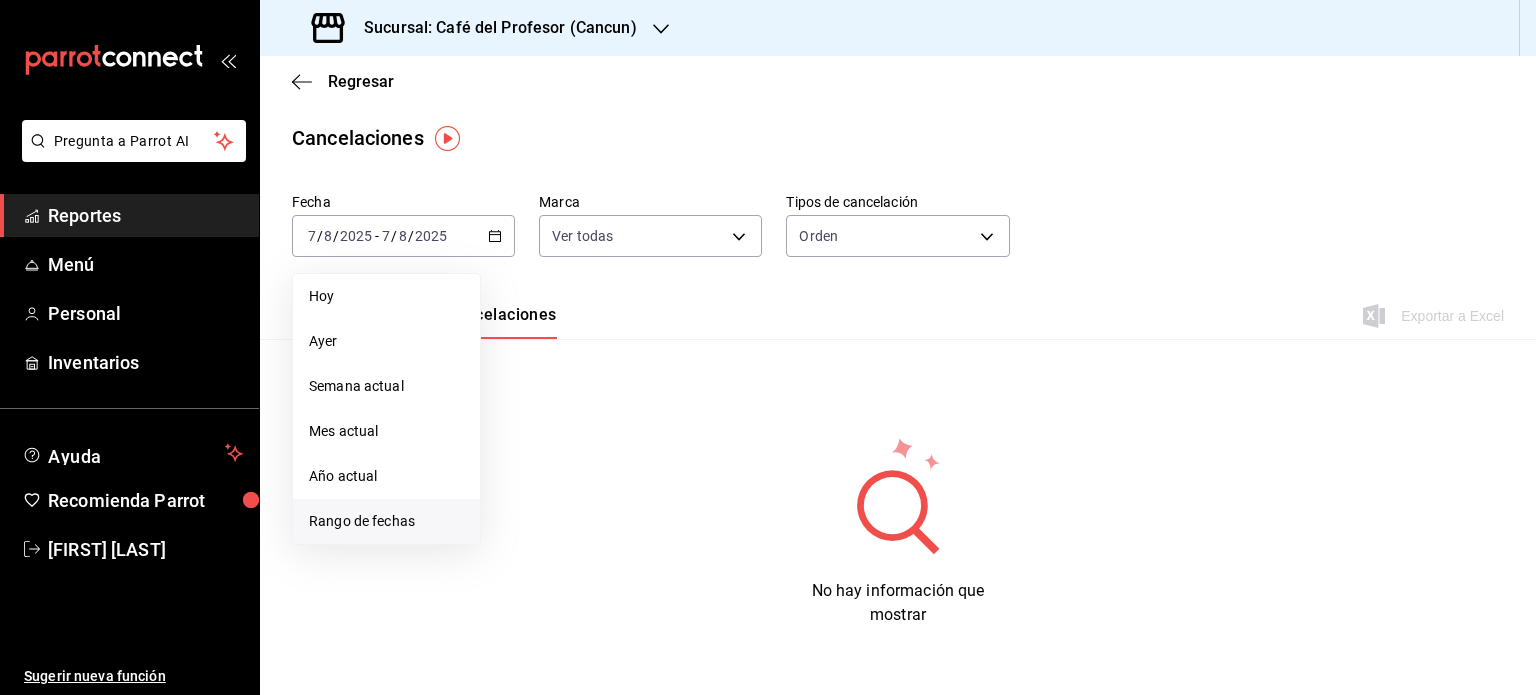 click on "Rango de fechas" at bounding box center [386, 521] 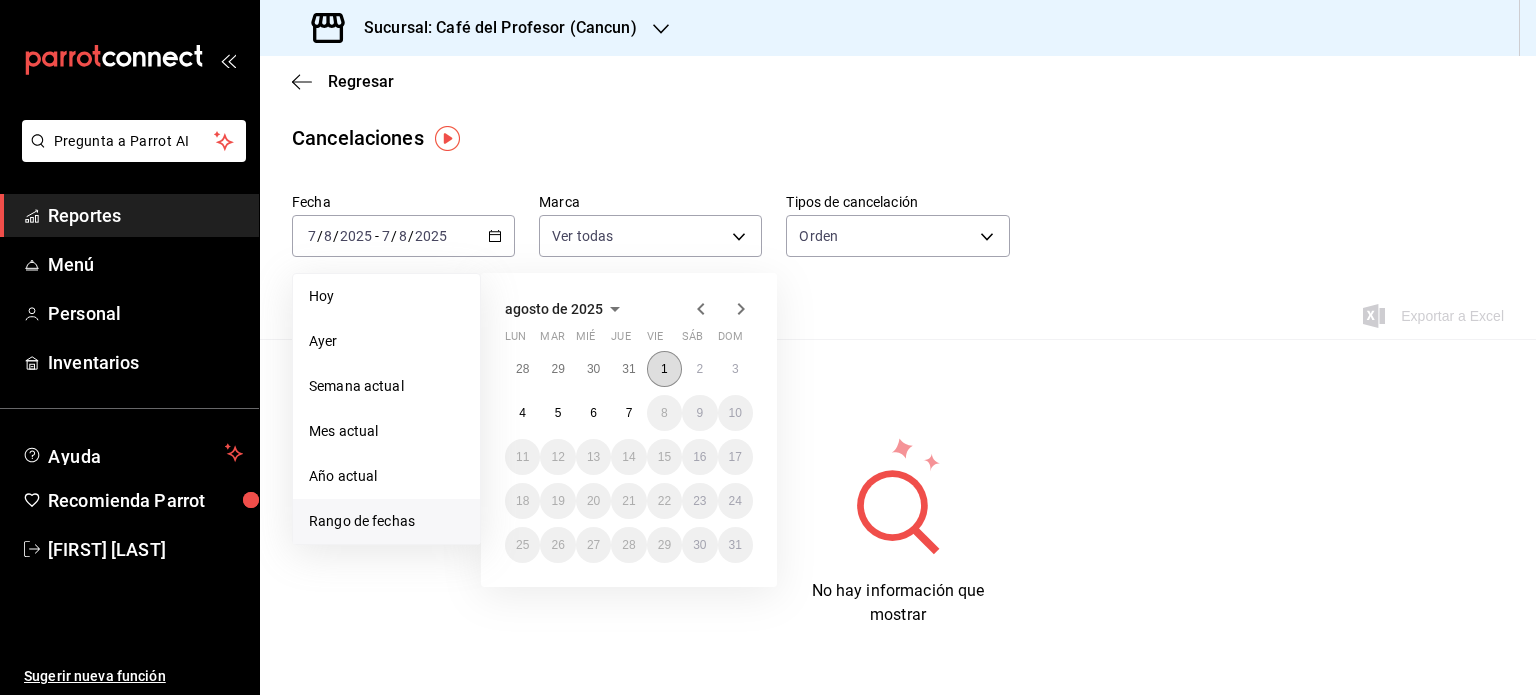 click on "1" at bounding box center [664, 369] 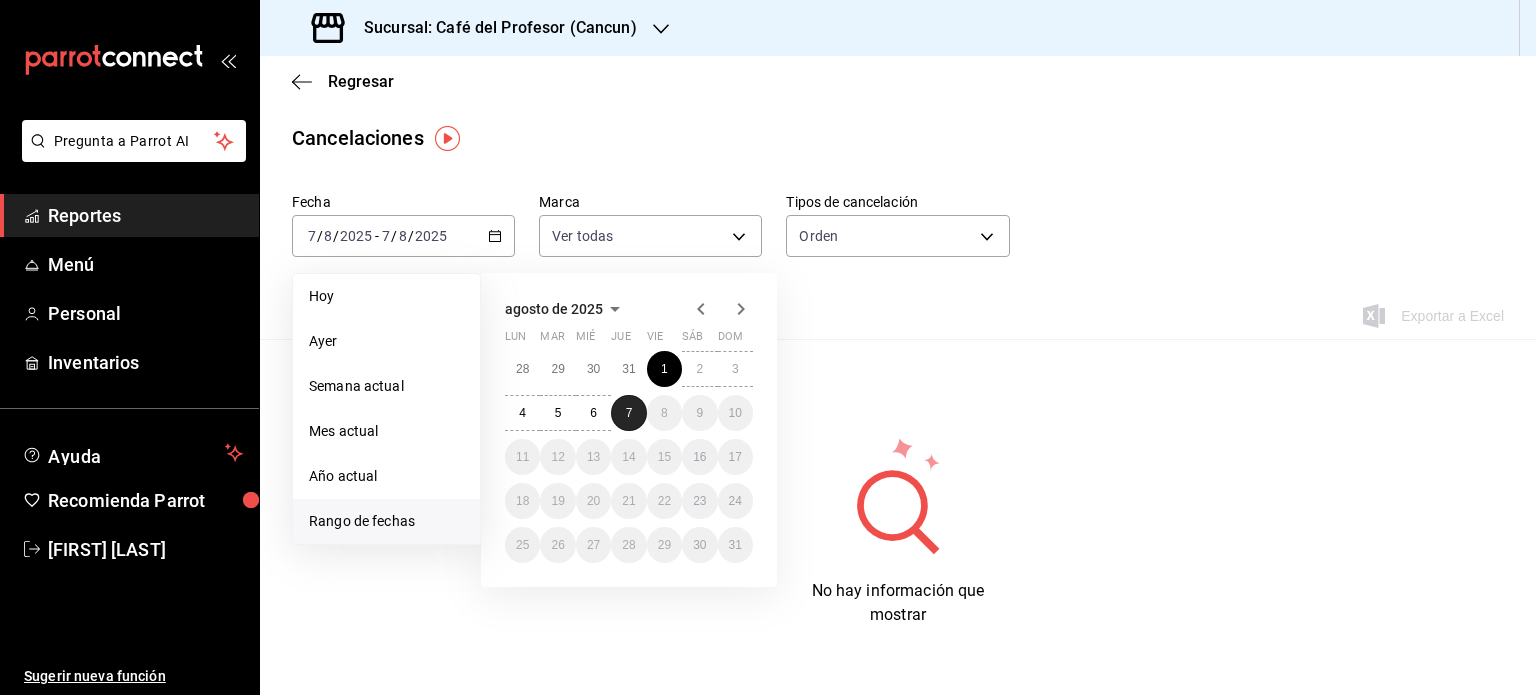 click on "7" at bounding box center (628, 413) 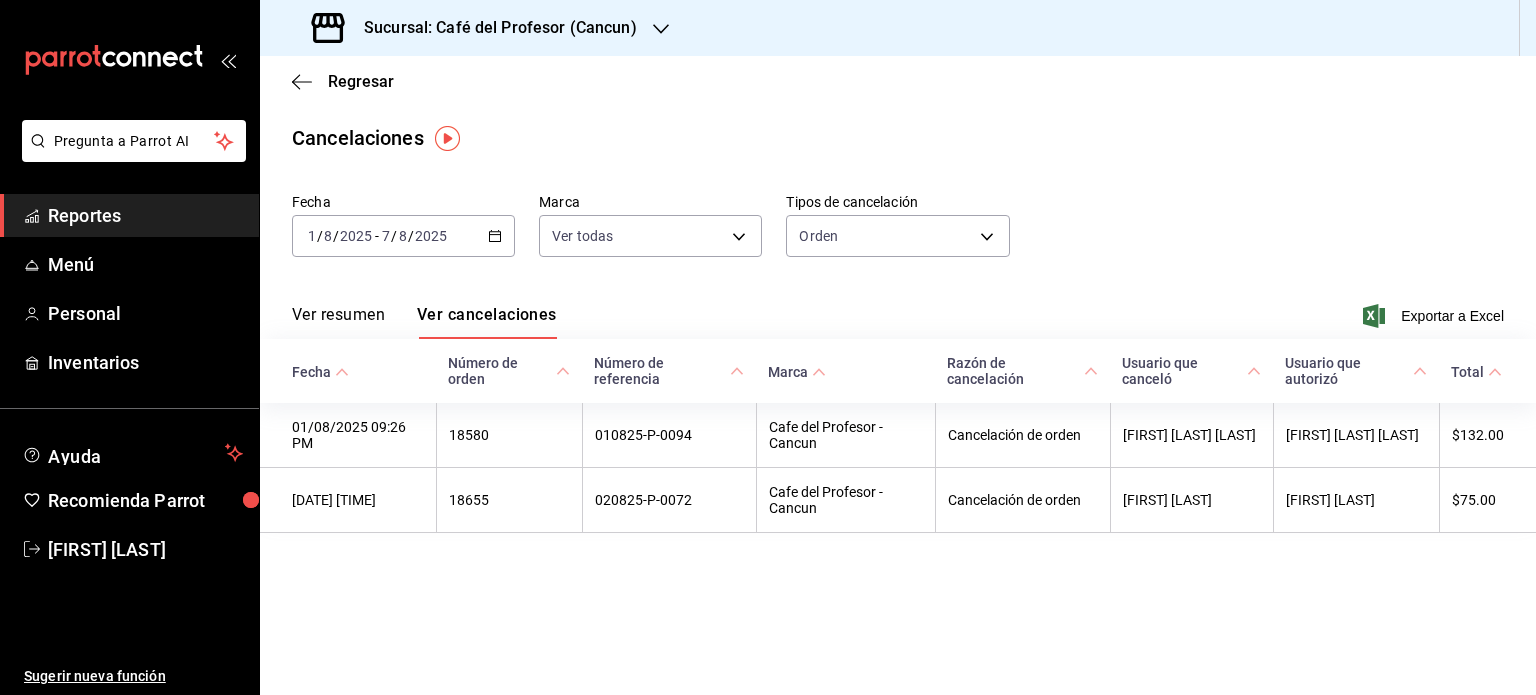 click 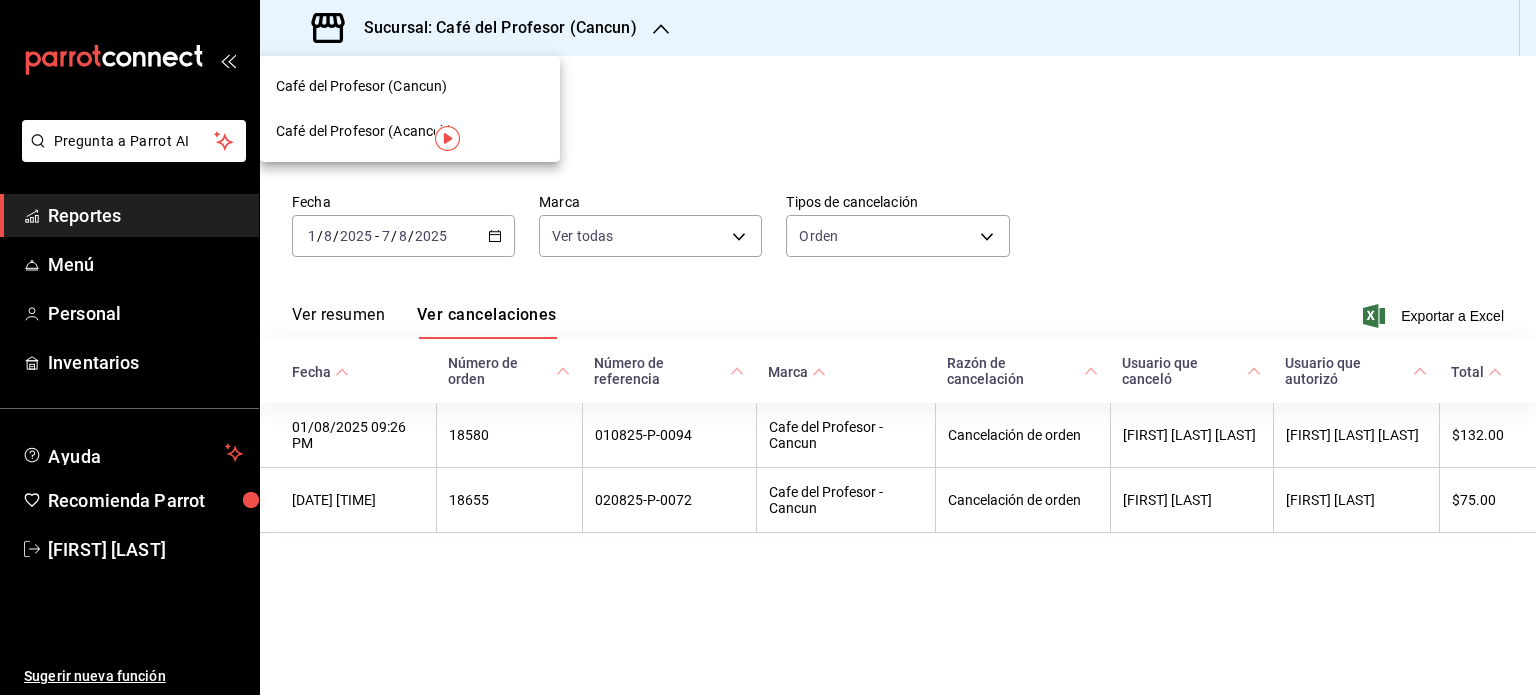 click on "Café del Profesor (Acanceh)" at bounding box center [365, 131] 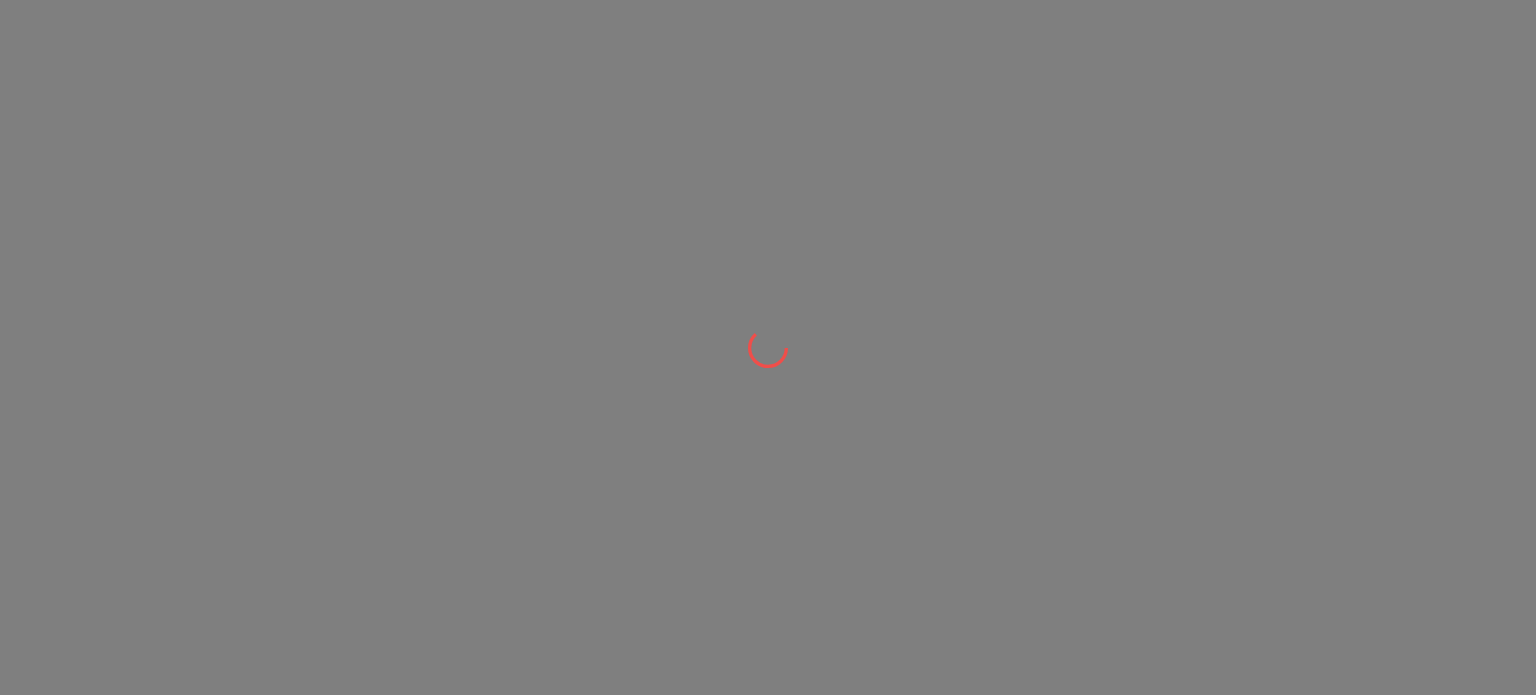 scroll, scrollTop: 0, scrollLeft: 0, axis: both 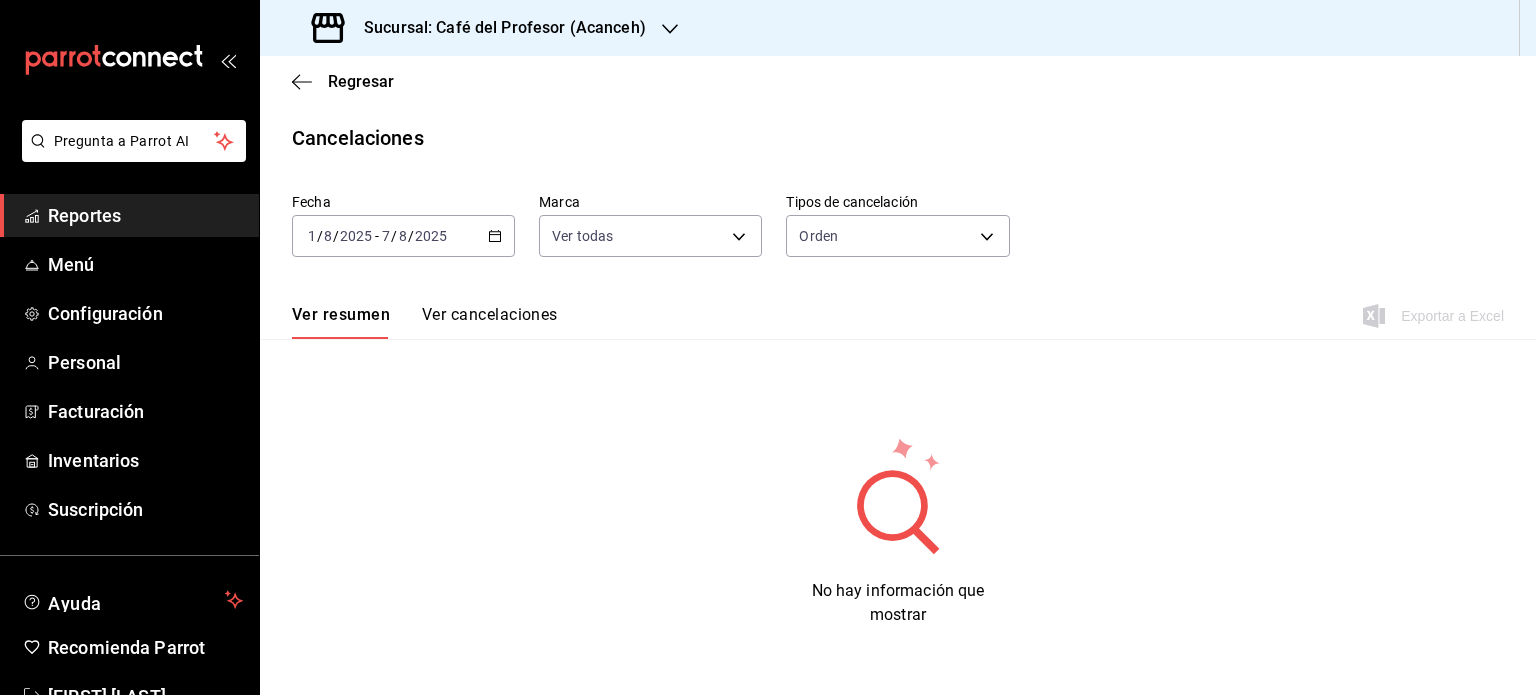 click on "Ver cancelaciones" at bounding box center [490, 322] 